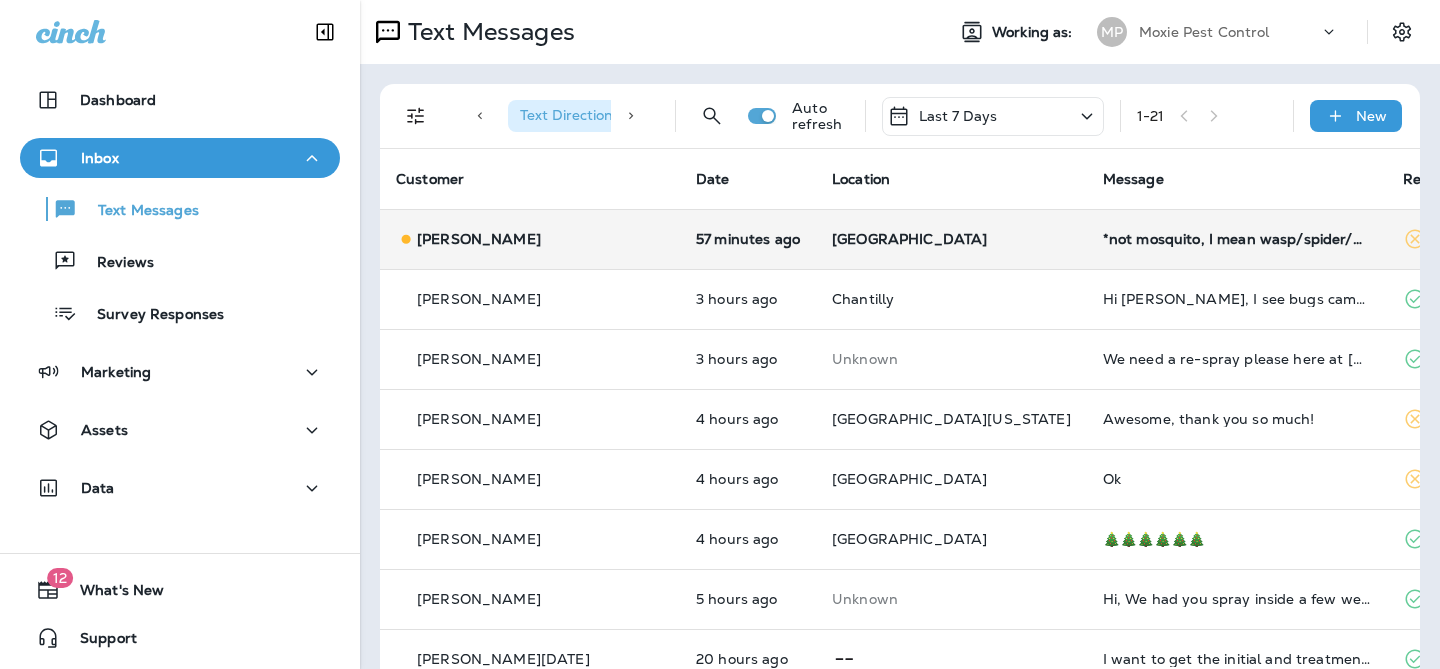 scroll, scrollTop: 0, scrollLeft: 0, axis: both 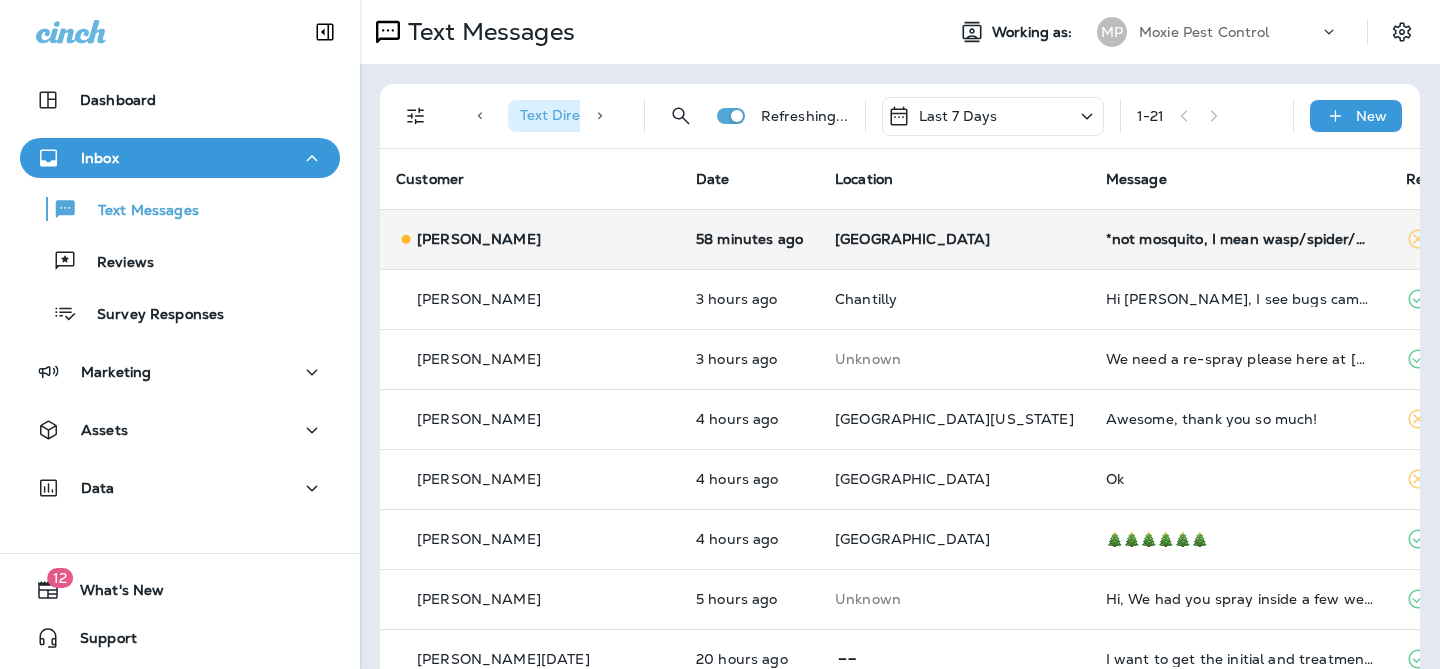 click on "[PERSON_NAME]" at bounding box center [530, 239] 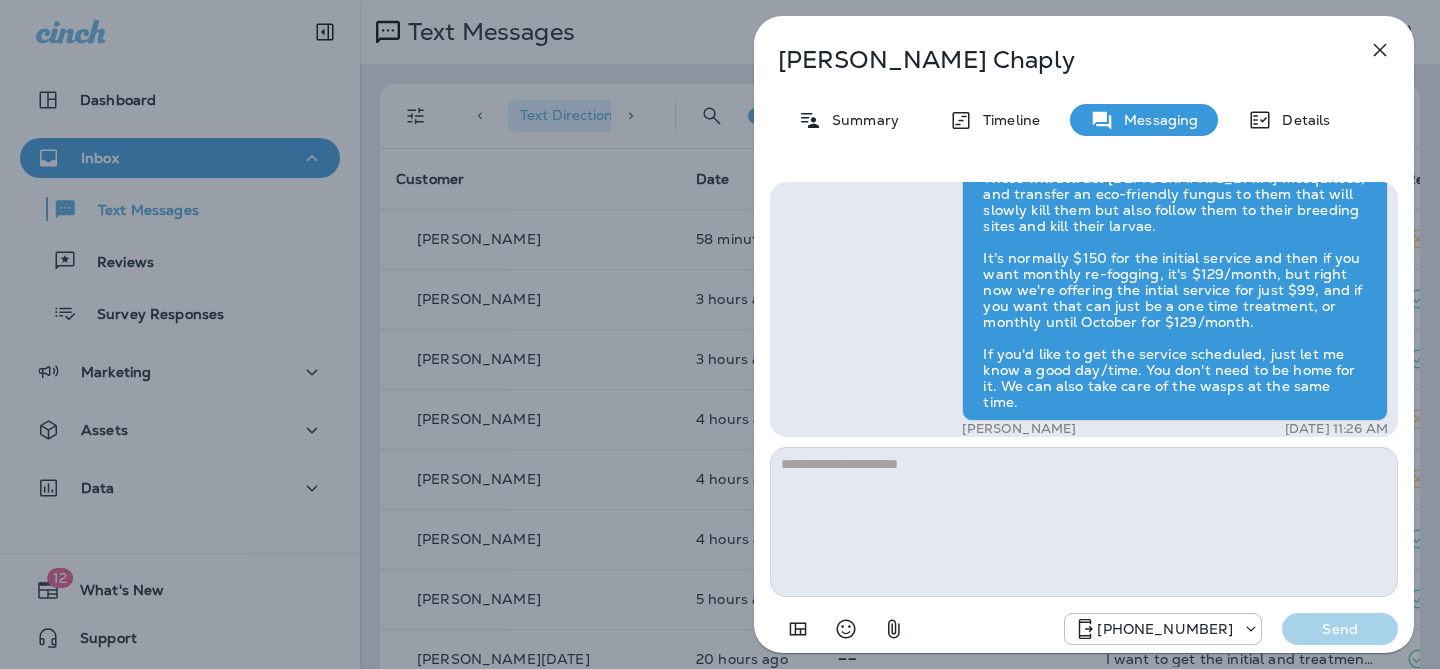scroll, scrollTop: -193, scrollLeft: 0, axis: vertical 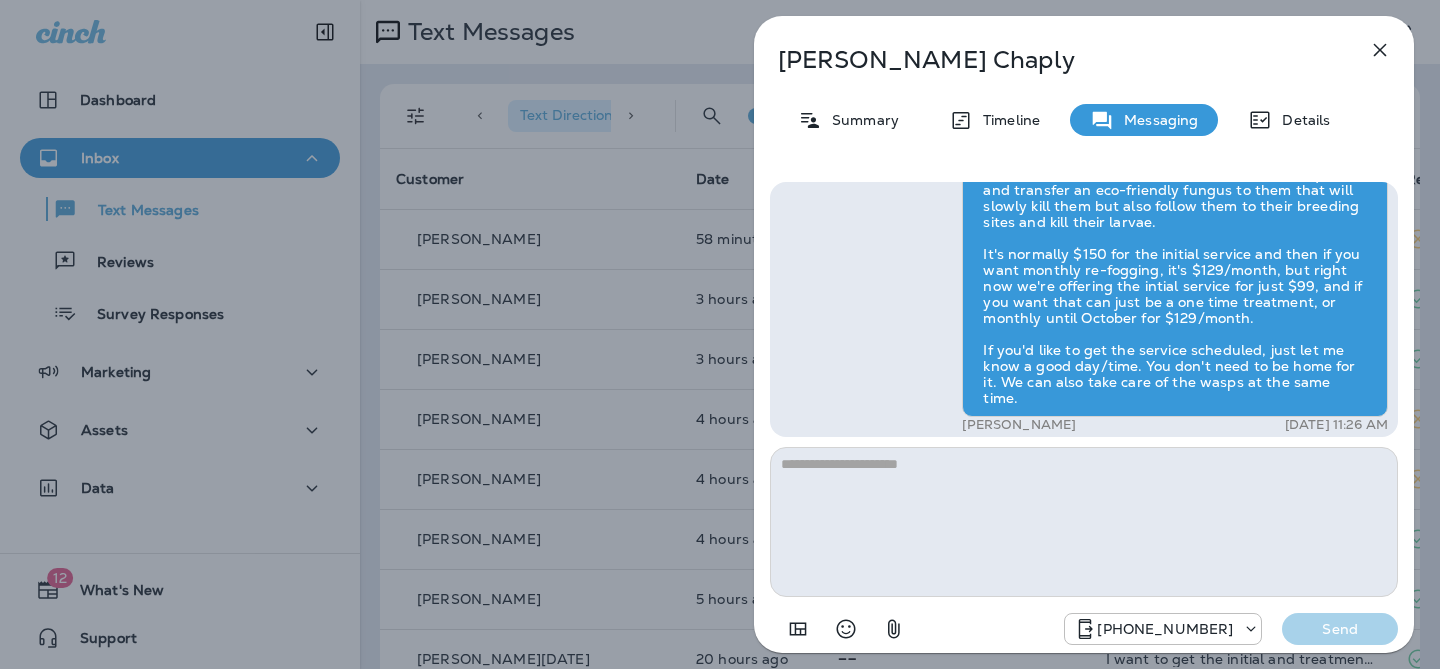 click 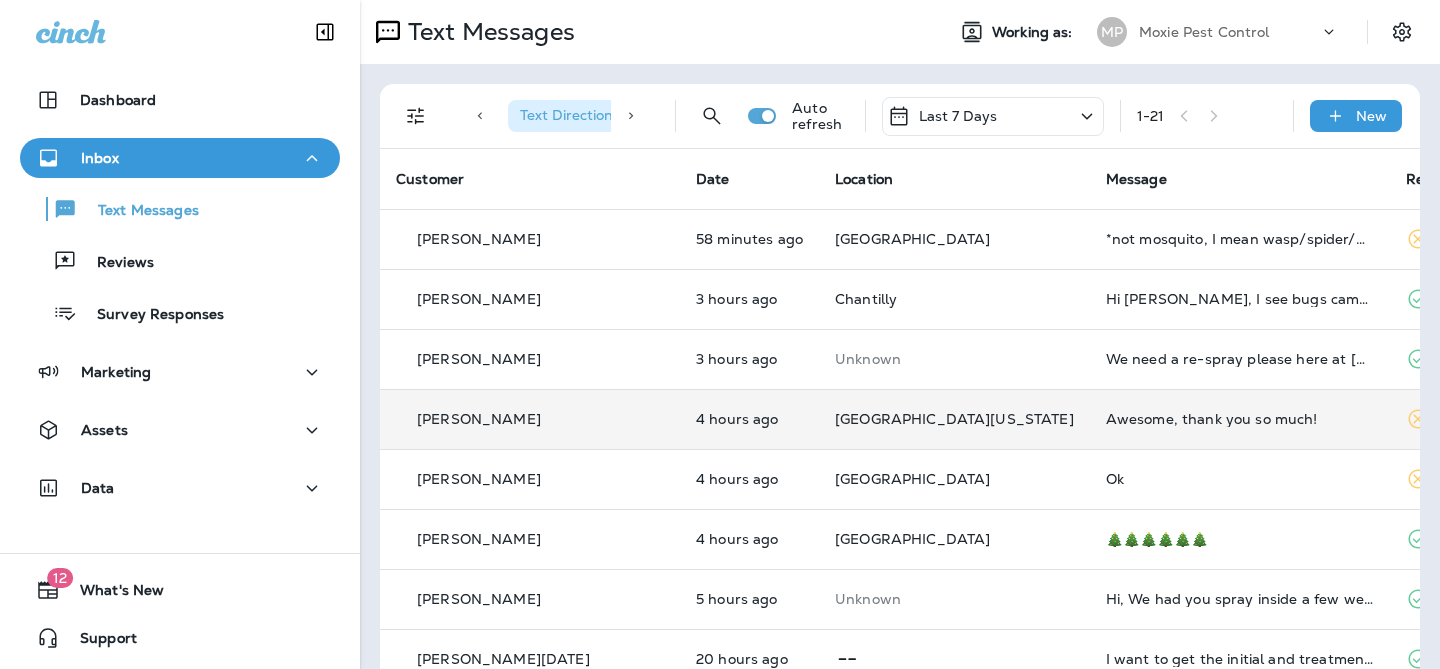 click on "[GEOGRAPHIC_DATA][US_STATE]" at bounding box center [954, 419] 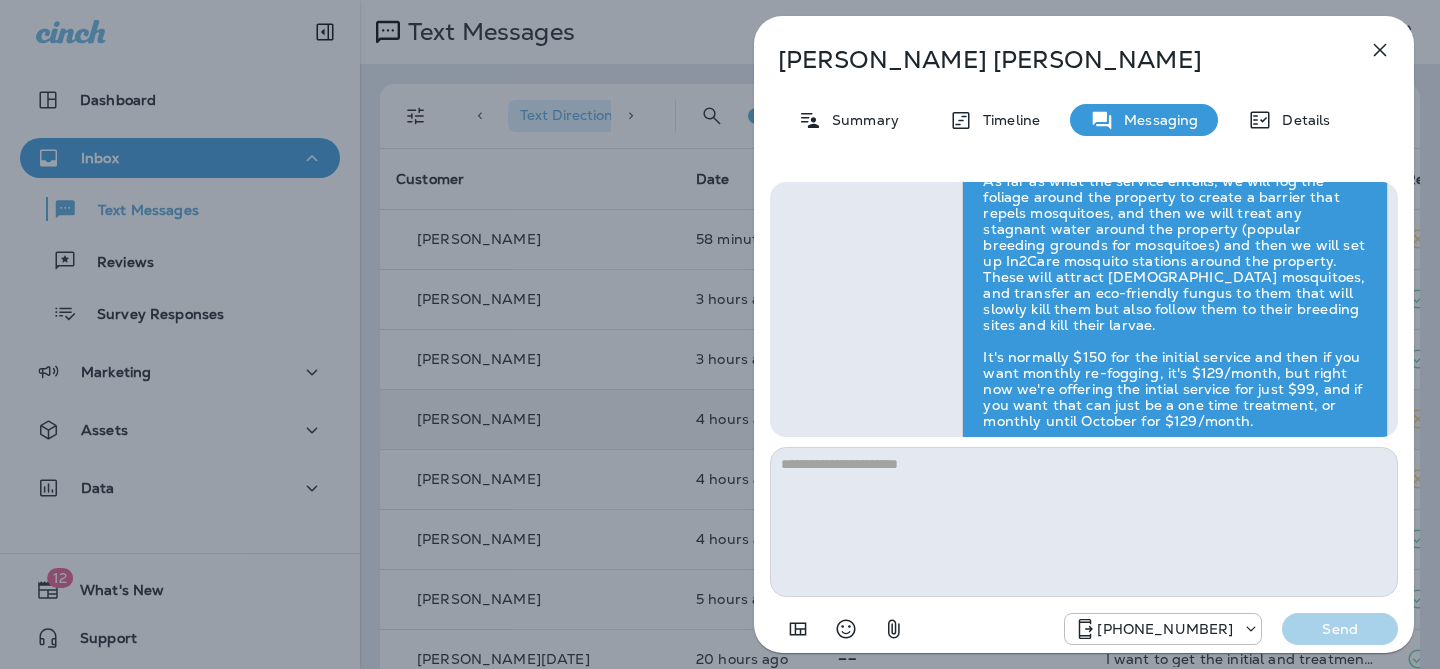 scroll, scrollTop: 1, scrollLeft: 0, axis: vertical 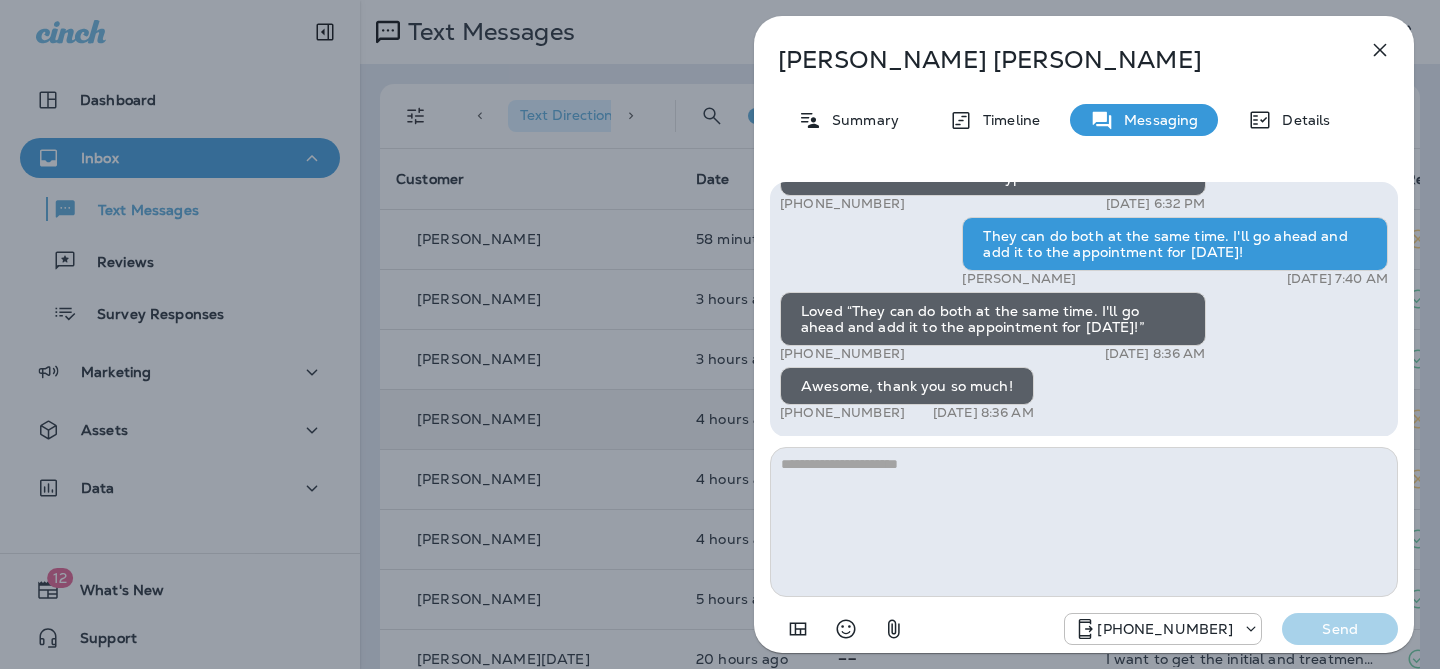 click 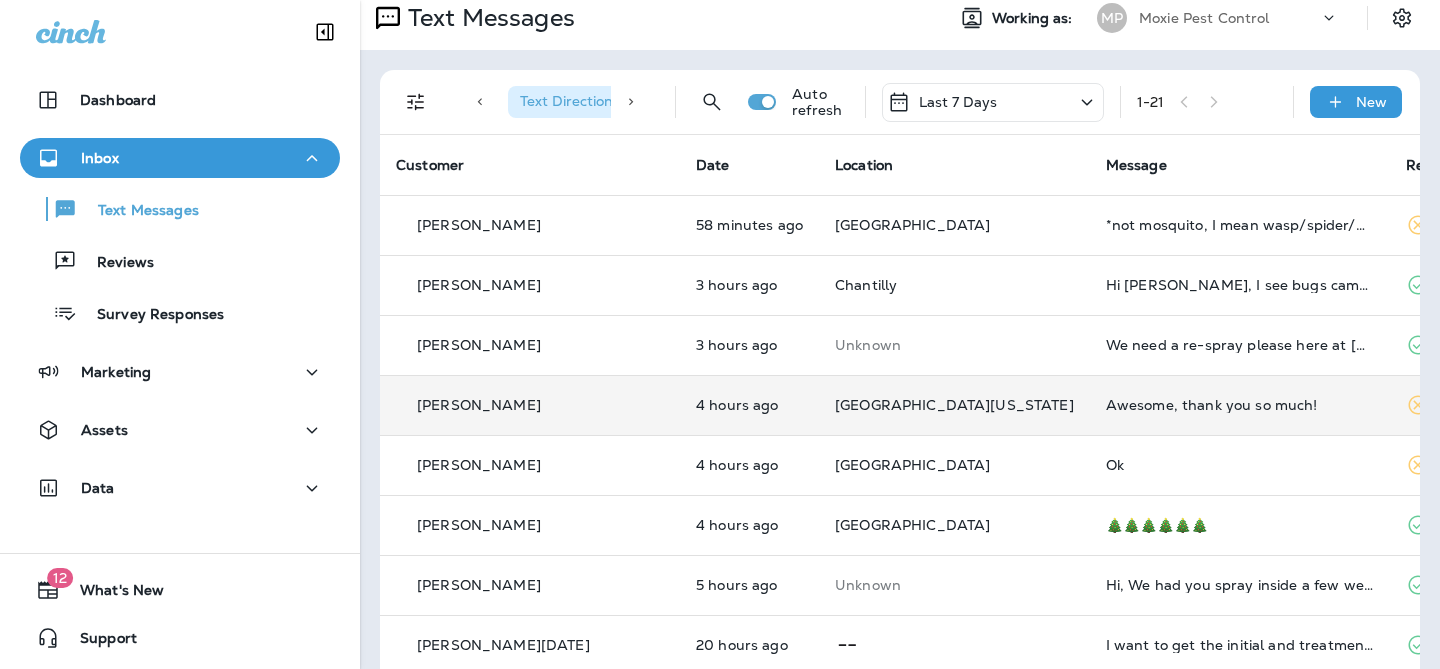 scroll, scrollTop: 15, scrollLeft: 0, axis: vertical 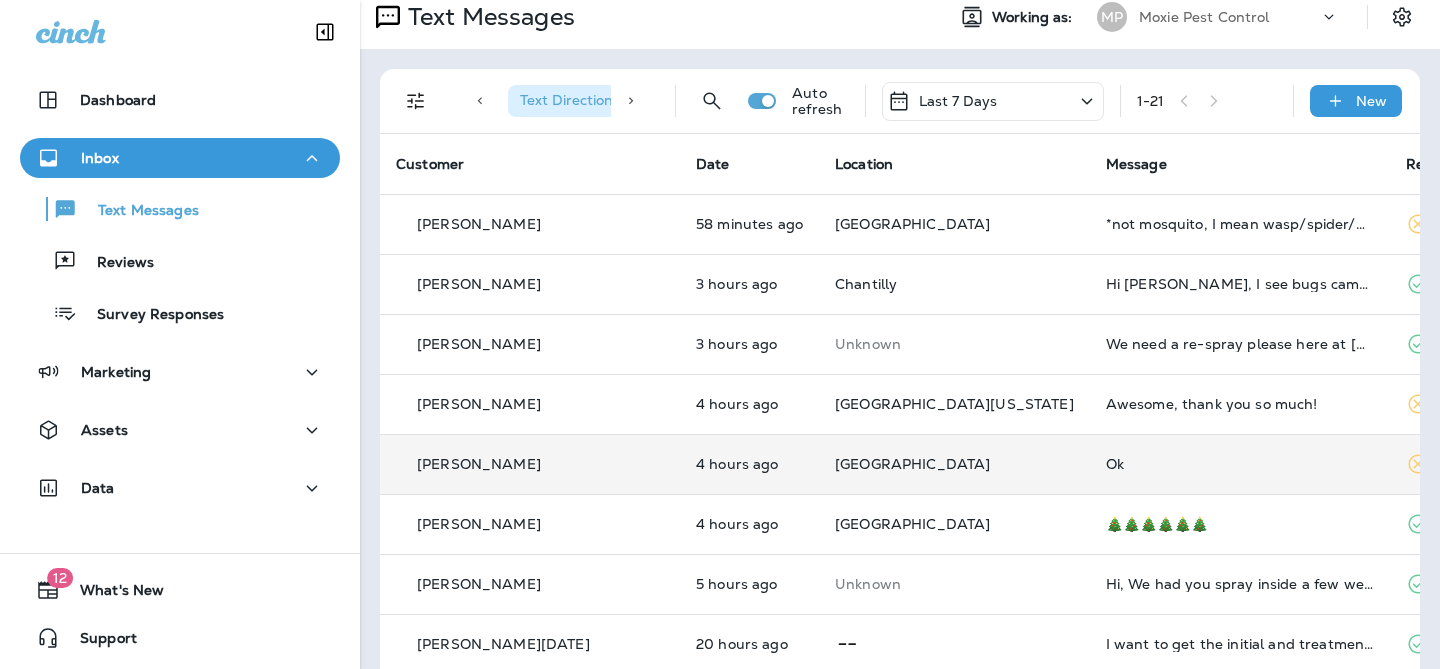 click on "Ok" at bounding box center [1240, 464] 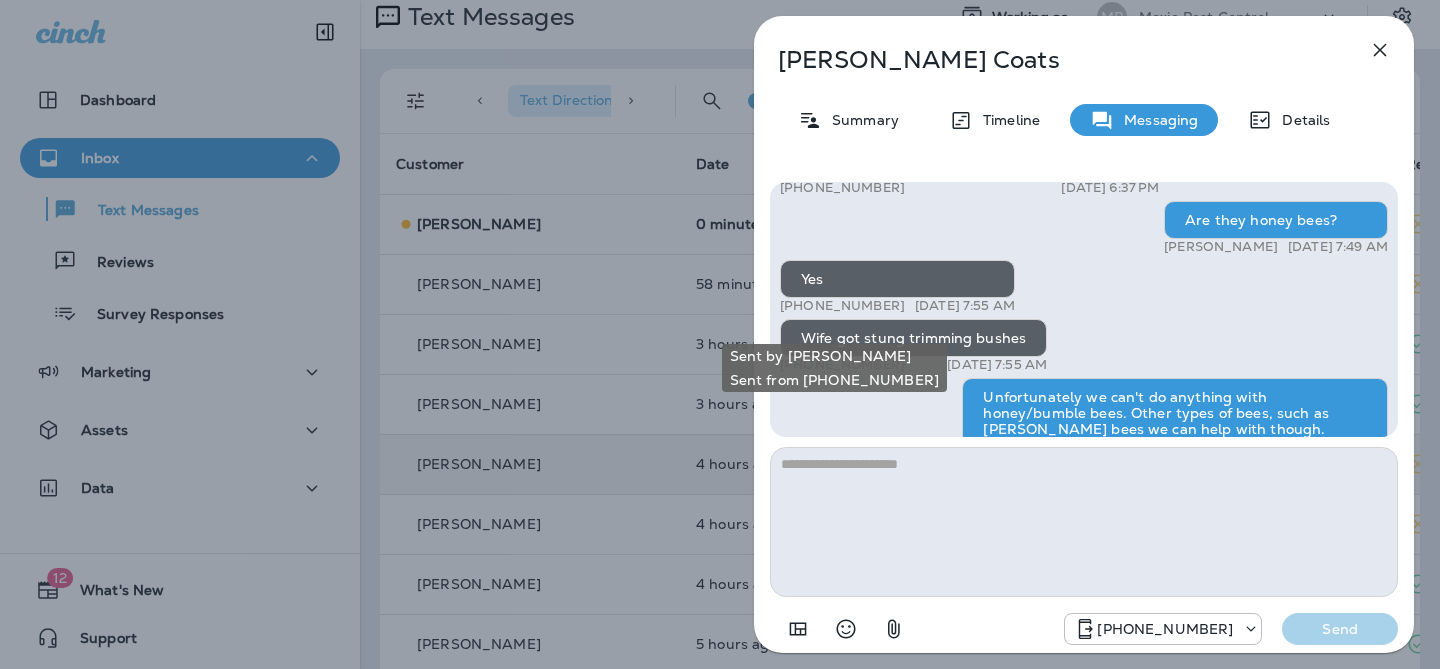 scroll, scrollTop: -121, scrollLeft: 0, axis: vertical 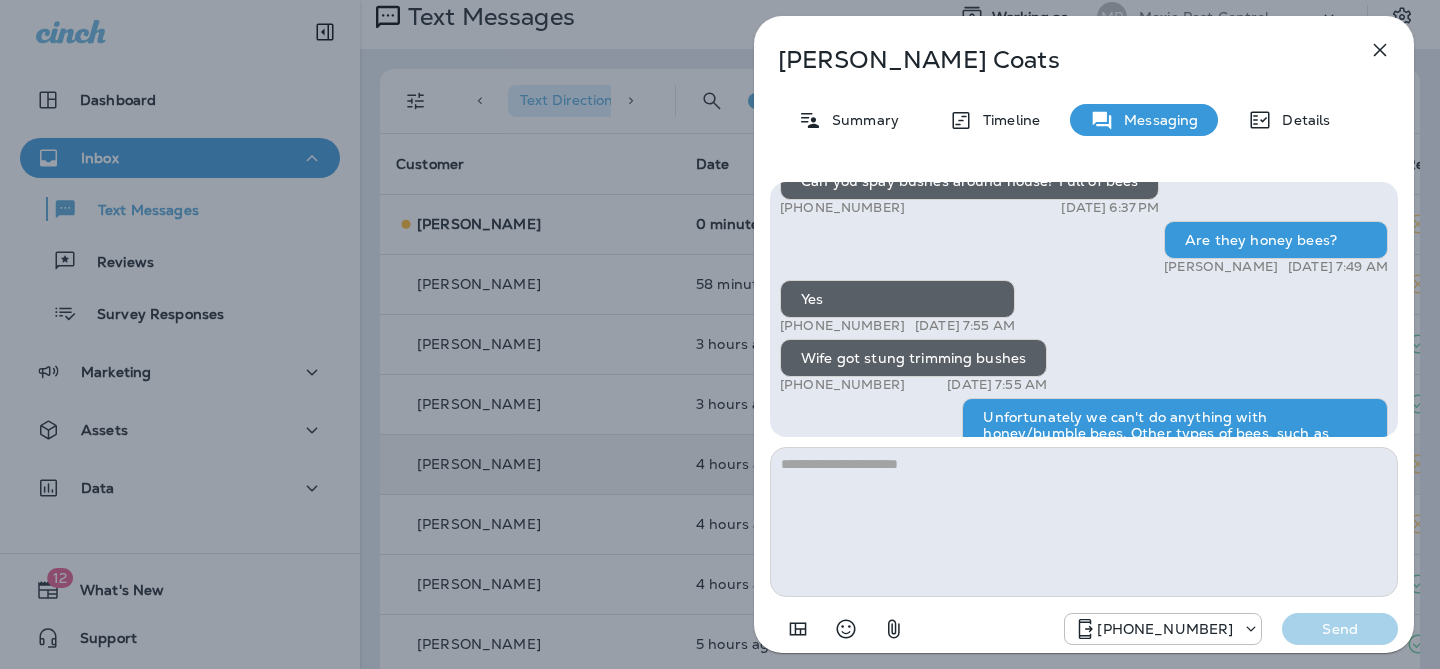 click 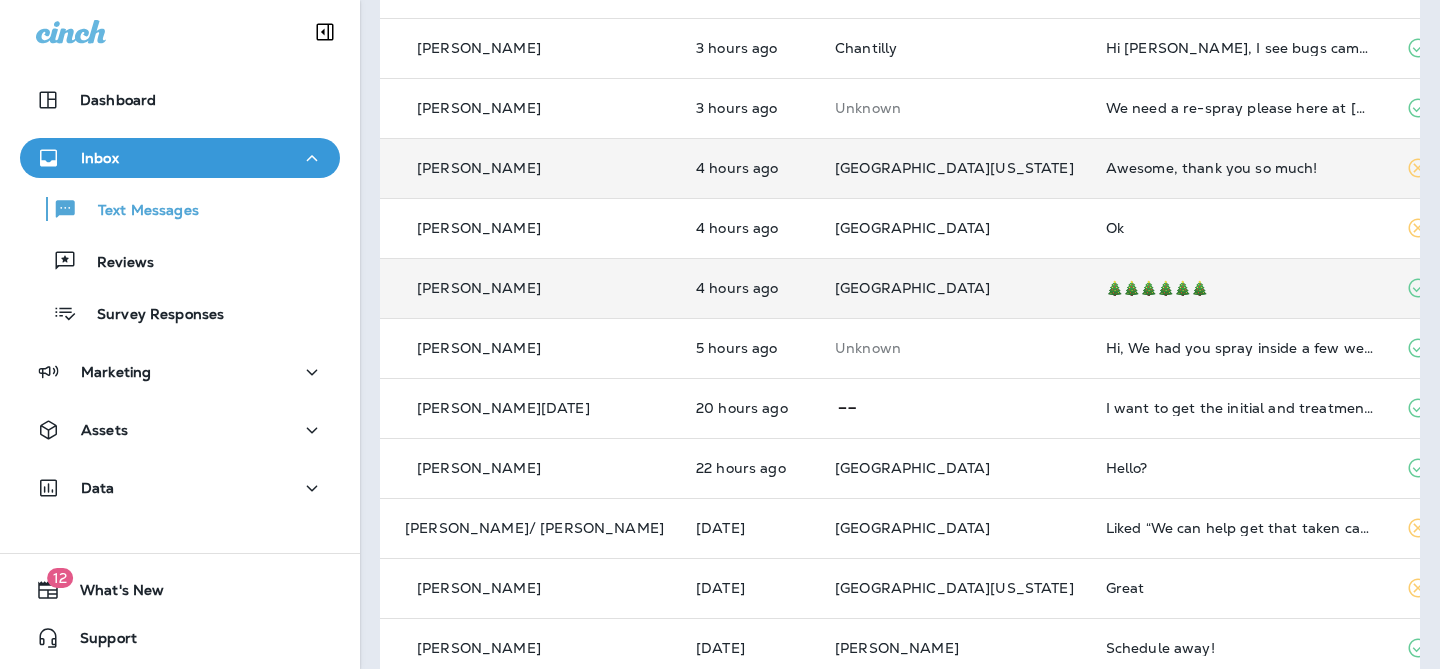 scroll, scrollTop: 402, scrollLeft: 0, axis: vertical 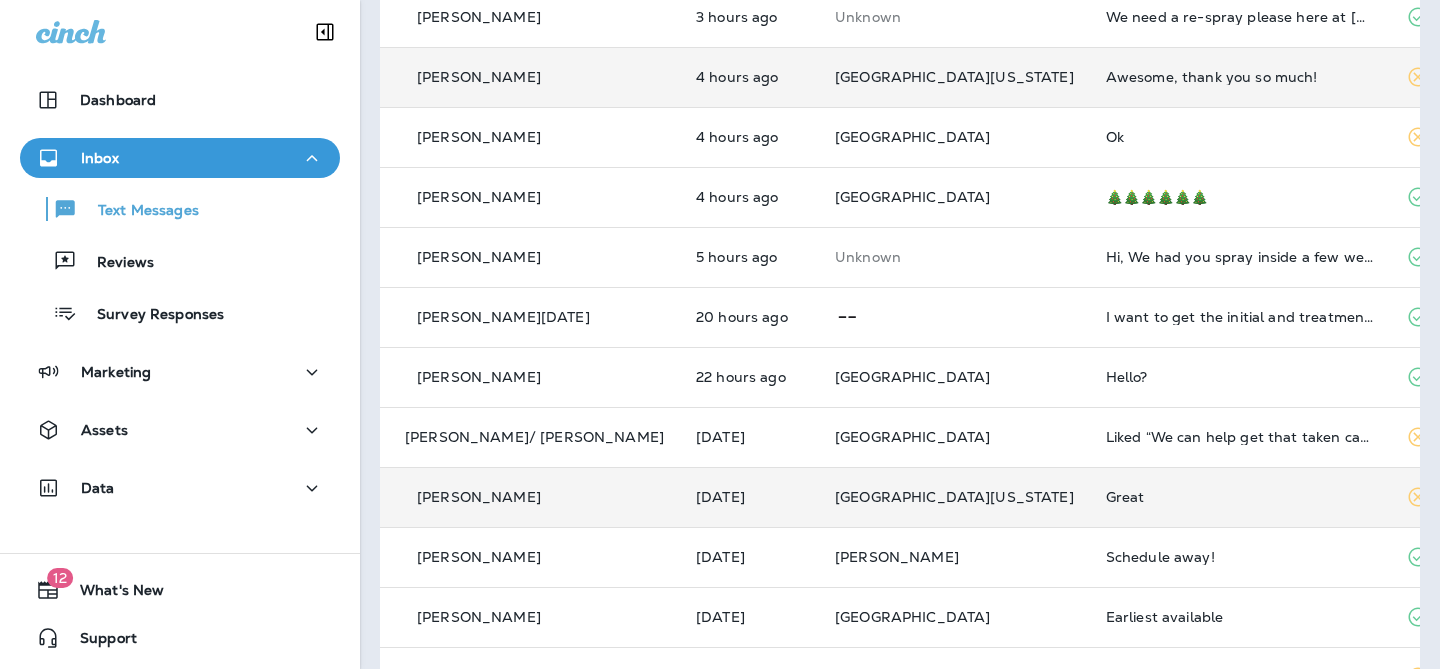 click on "[GEOGRAPHIC_DATA][US_STATE]" at bounding box center (954, 497) 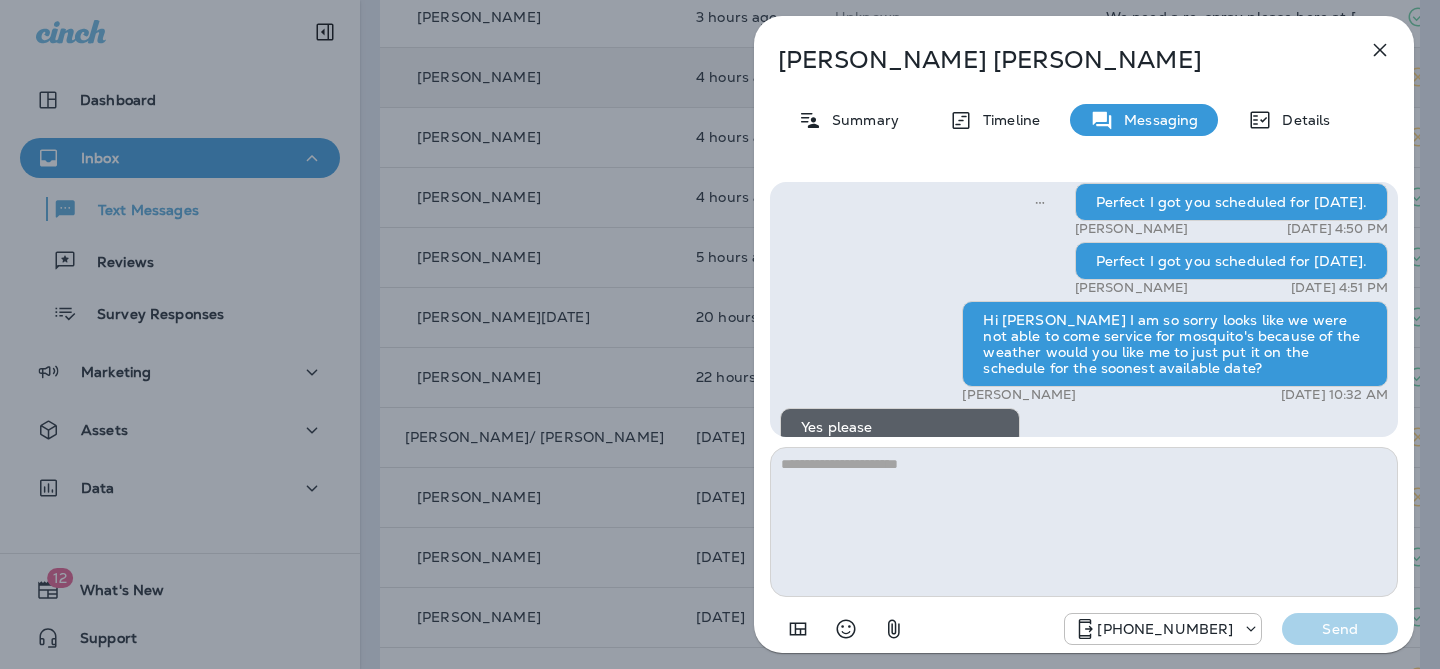 scroll, scrollTop: -241, scrollLeft: 0, axis: vertical 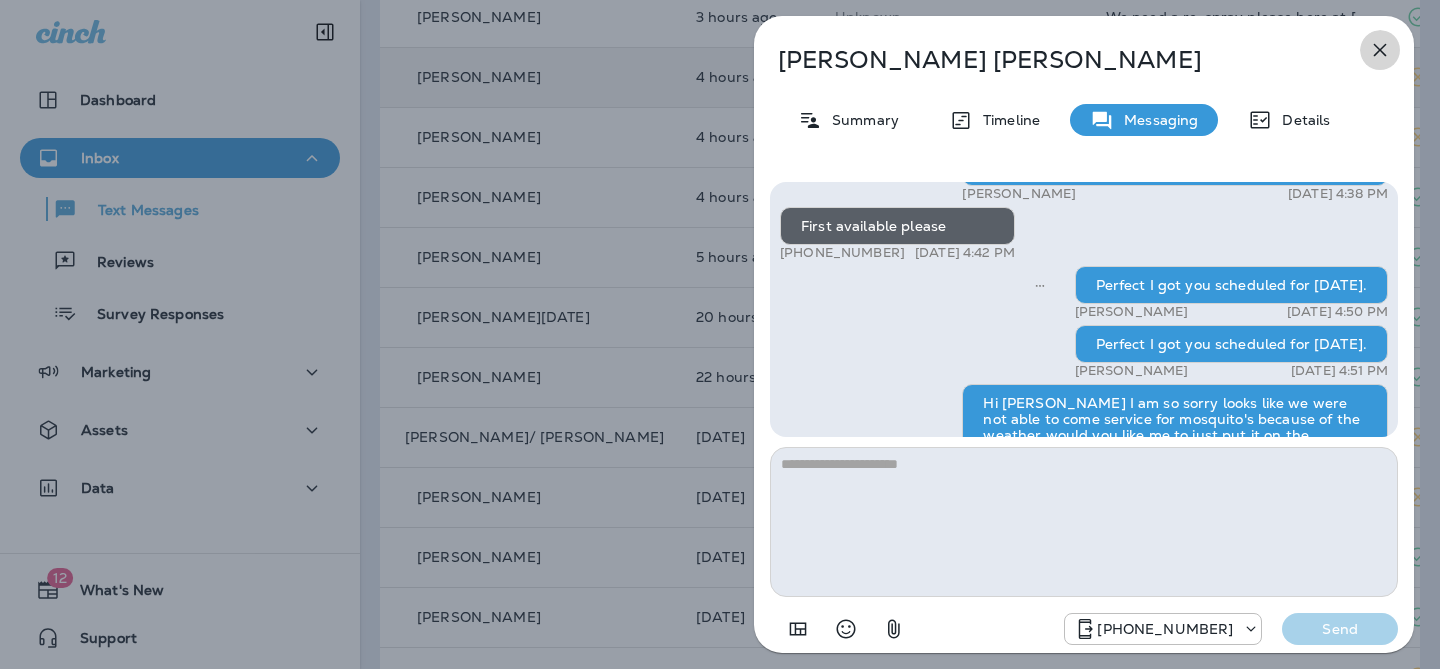 click 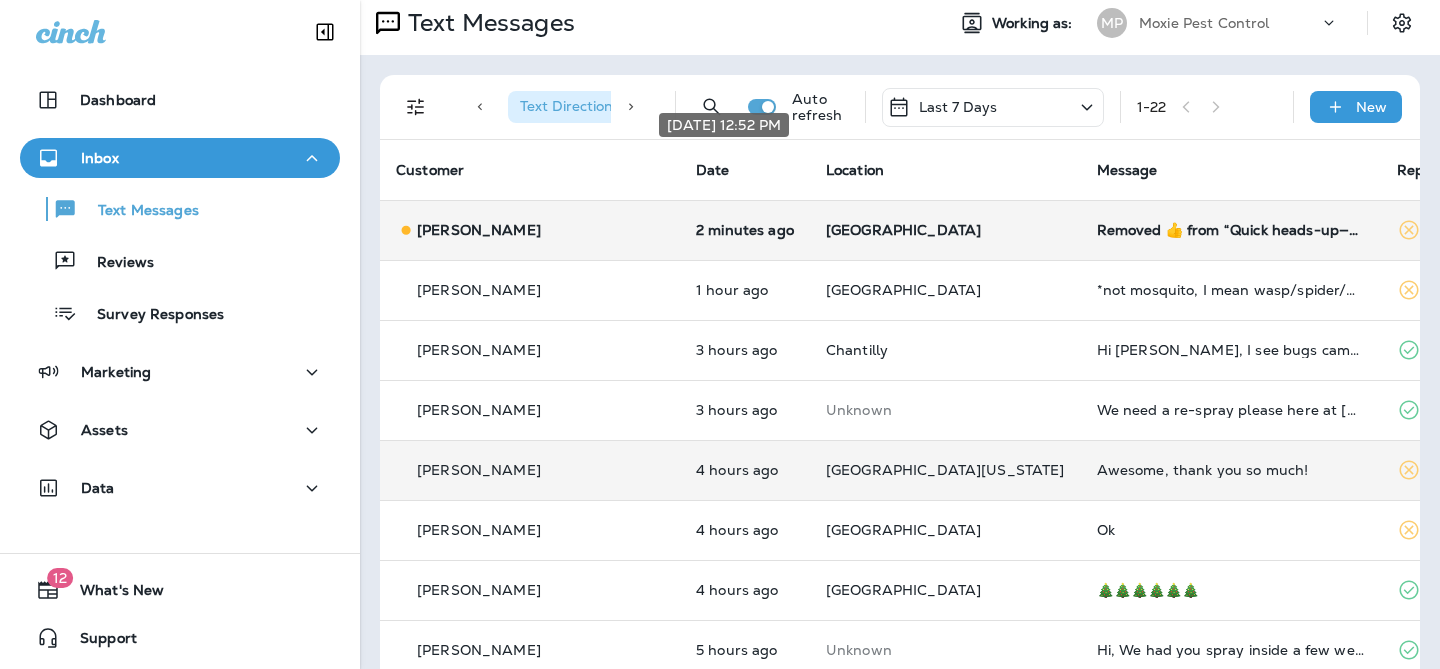 scroll, scrollTop: 0, scrollLeft: 0, axis: both 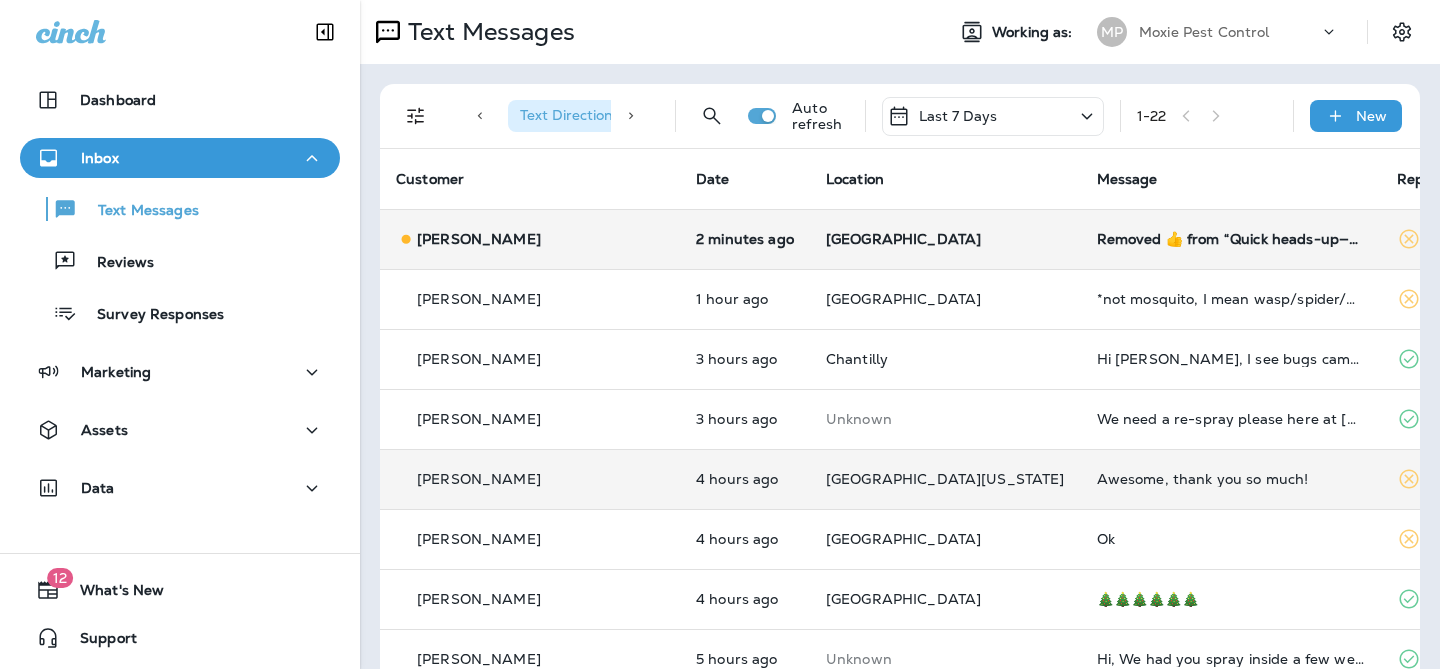 click on "[GEOGRAPHIC_DATA]" at bounding box center (945, 239) 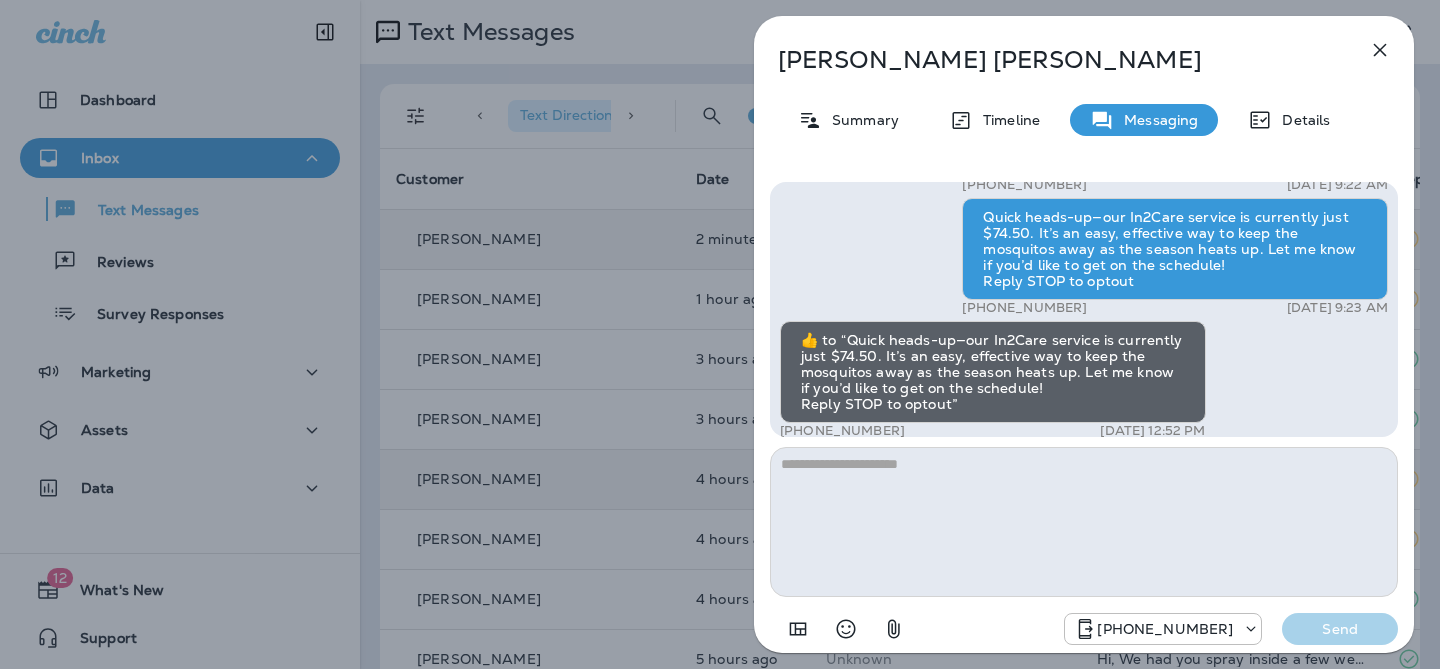scroll, scrollTop: 0, scrollLeft: 0, axis: both 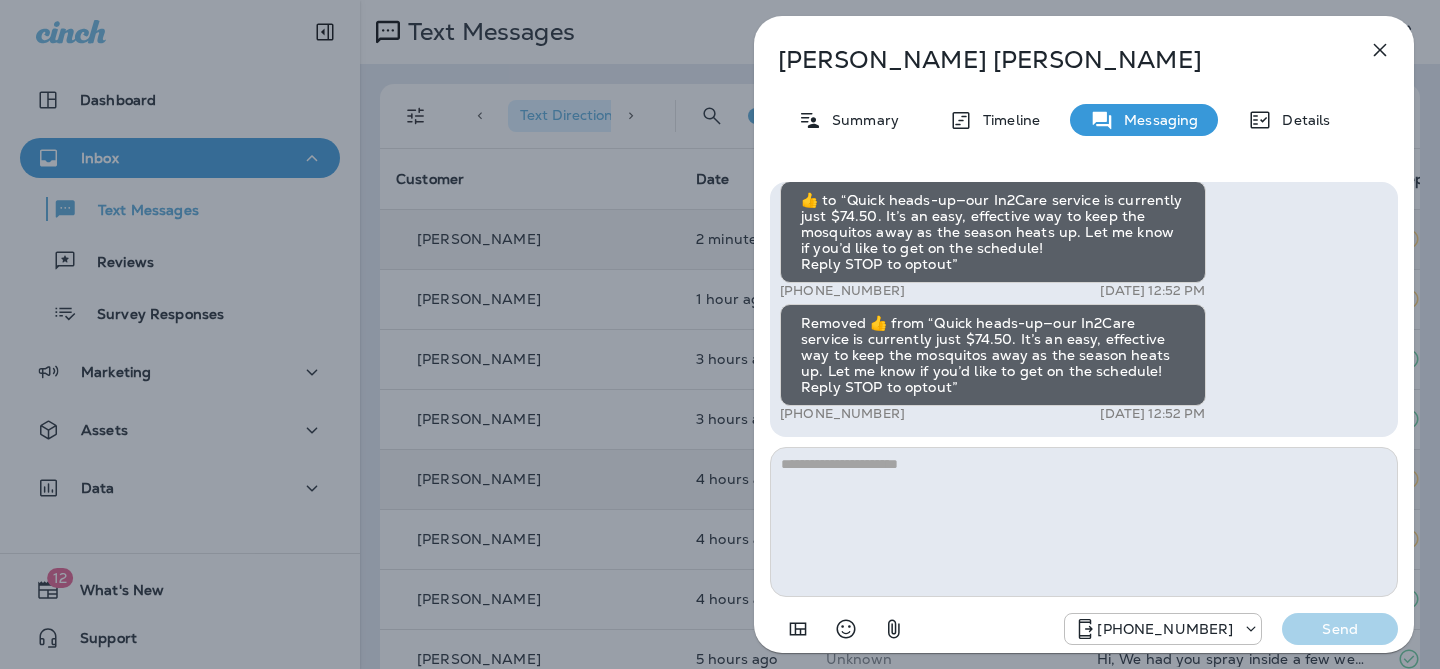 click 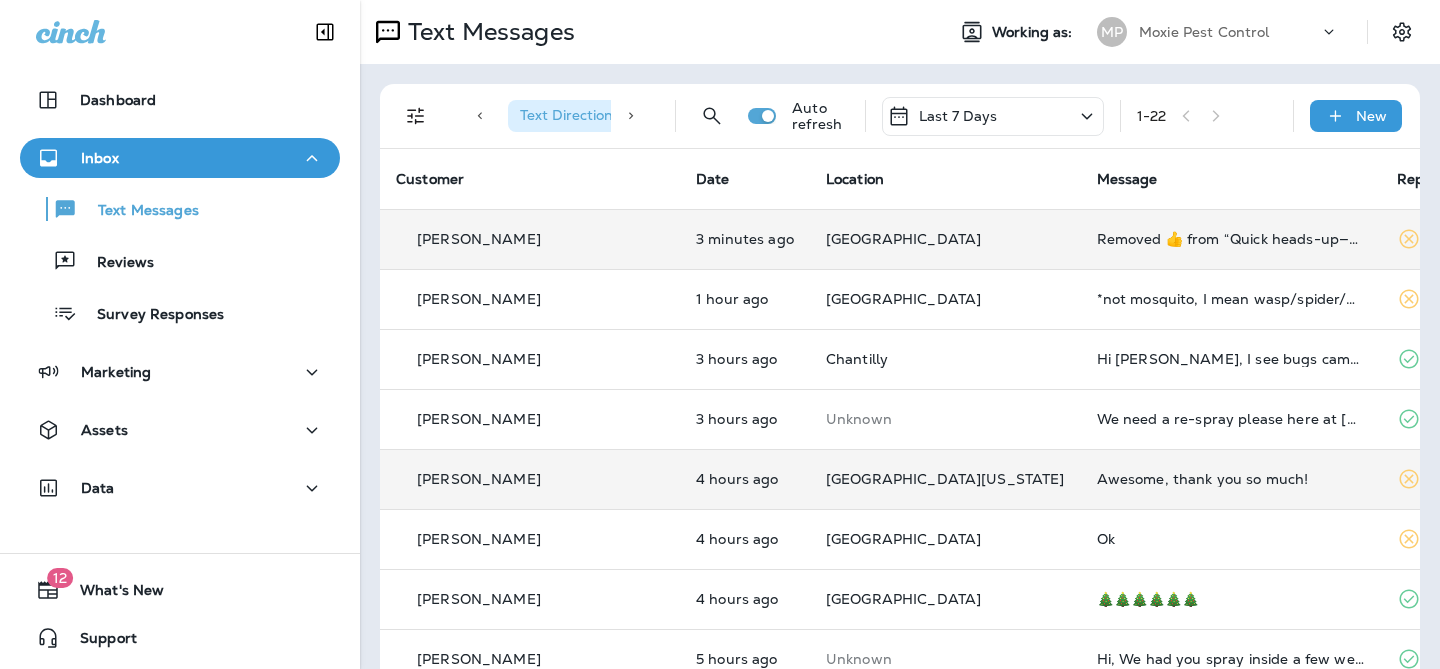 click on "[GEOGRAPHIC_DATA]" at bounding box center (945, 239) 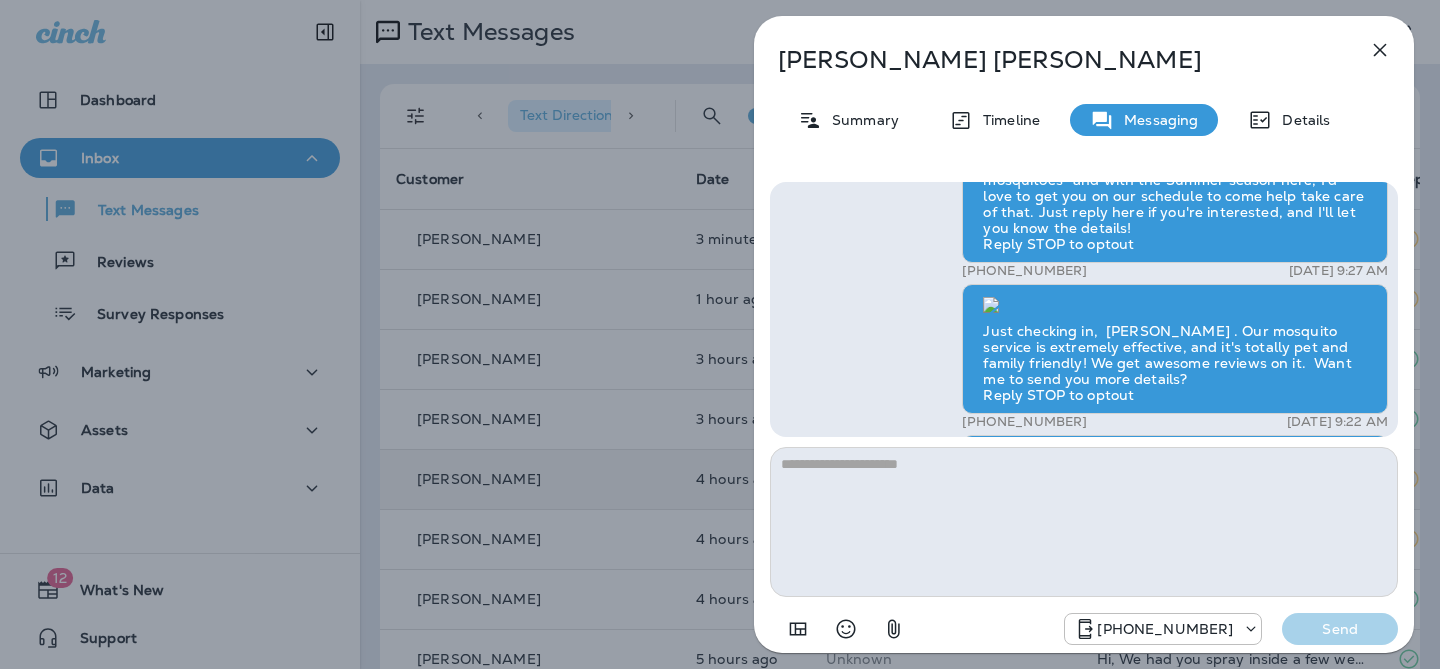 scroll, scrollTop: 0, scrollLeft: 0, axis: both 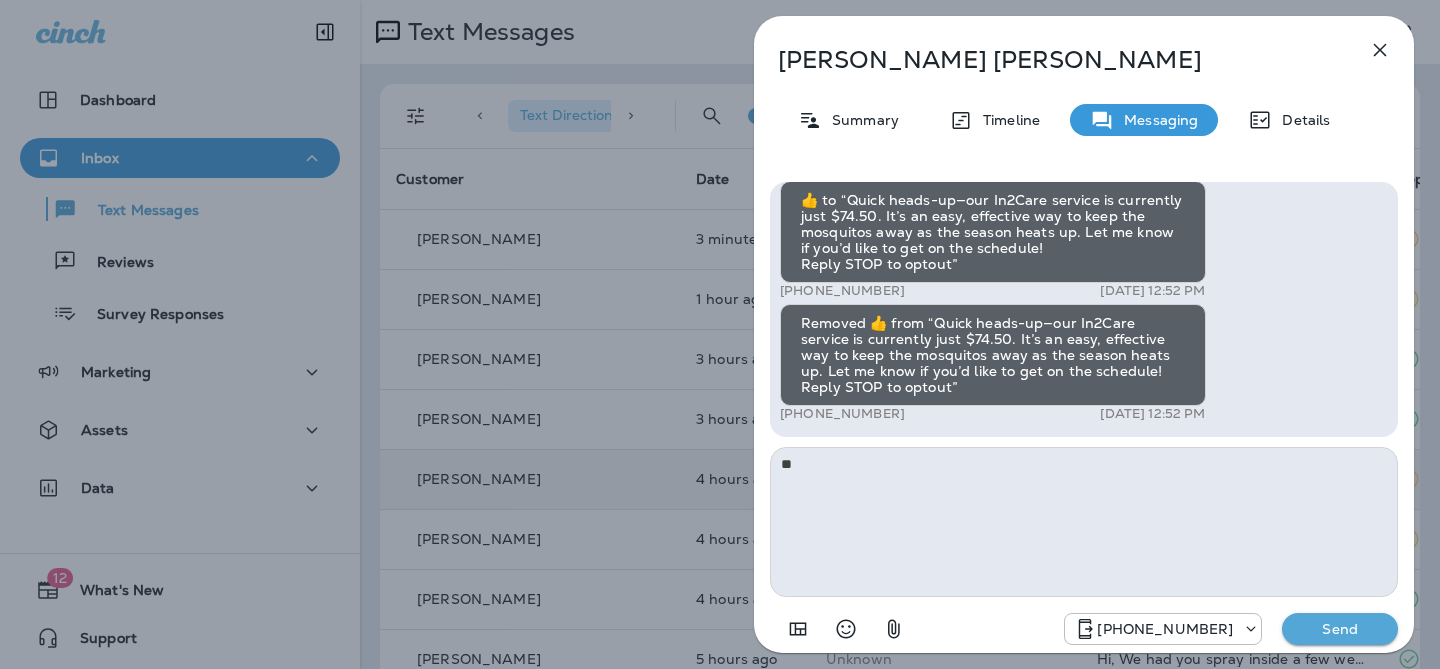 type on "*" 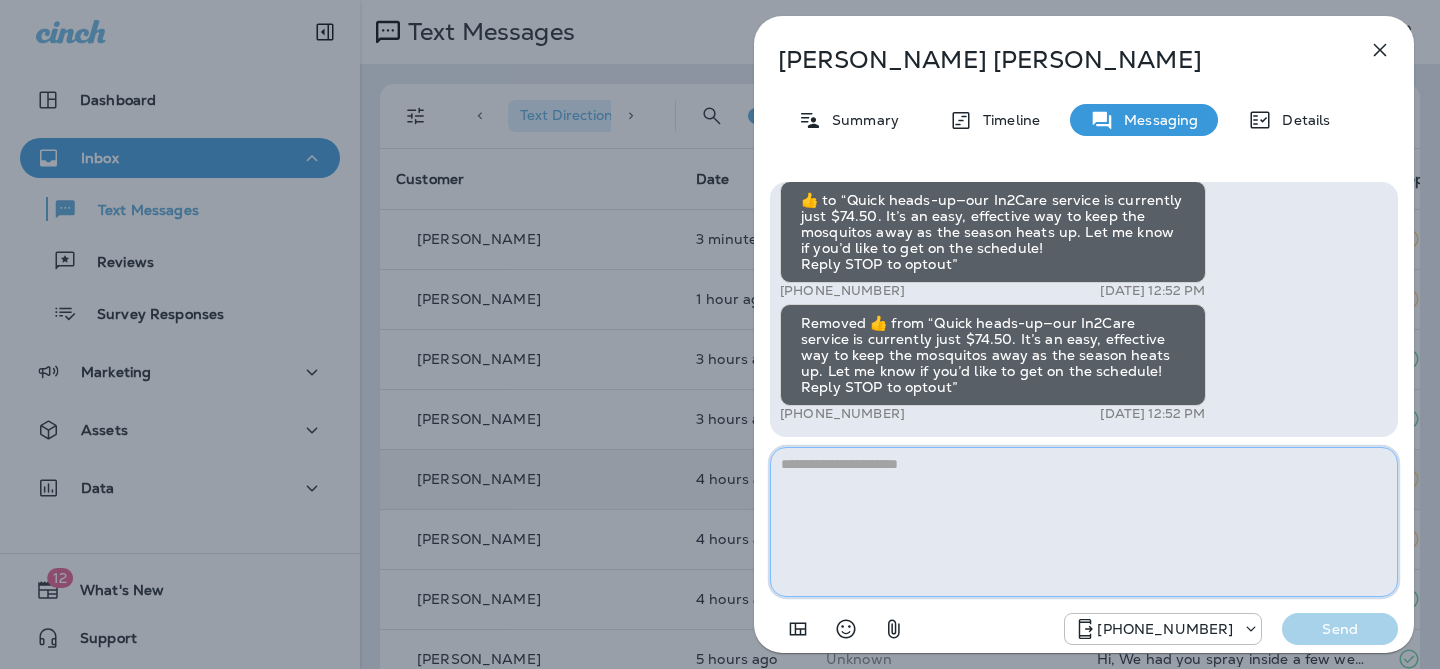 paste on "**********" 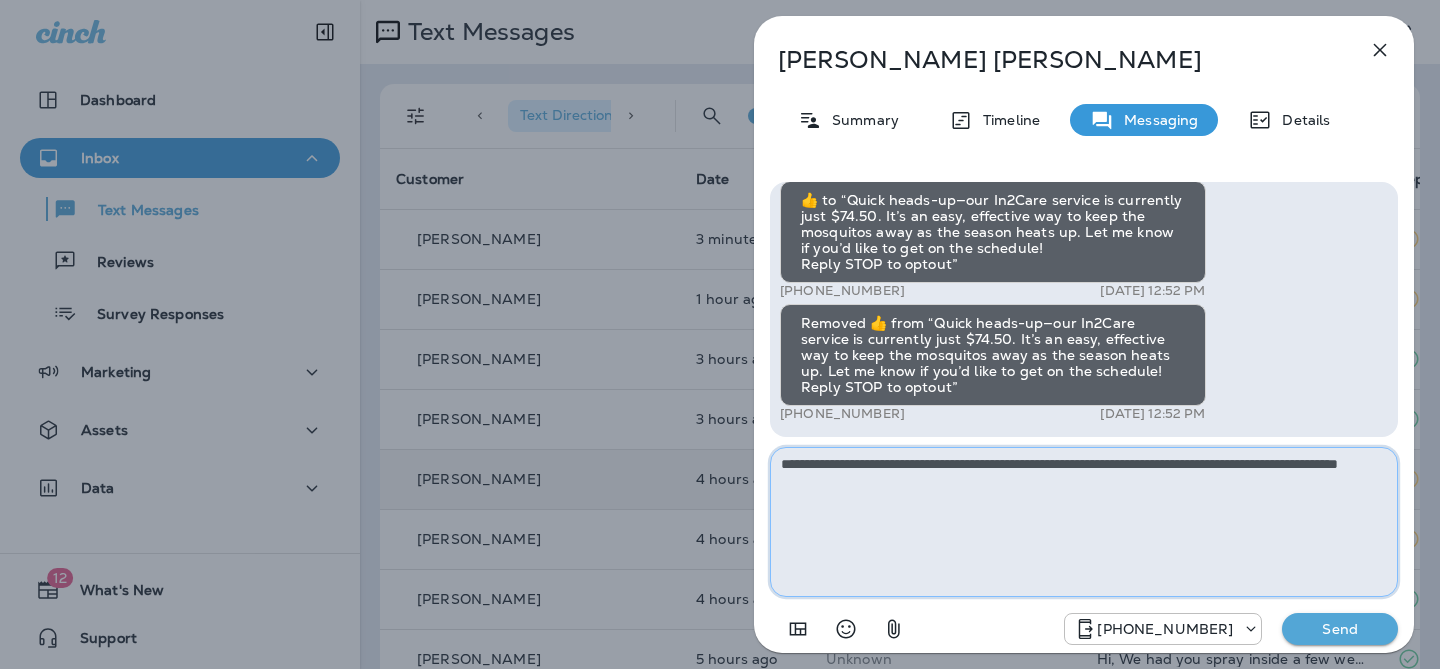 type on "**********" 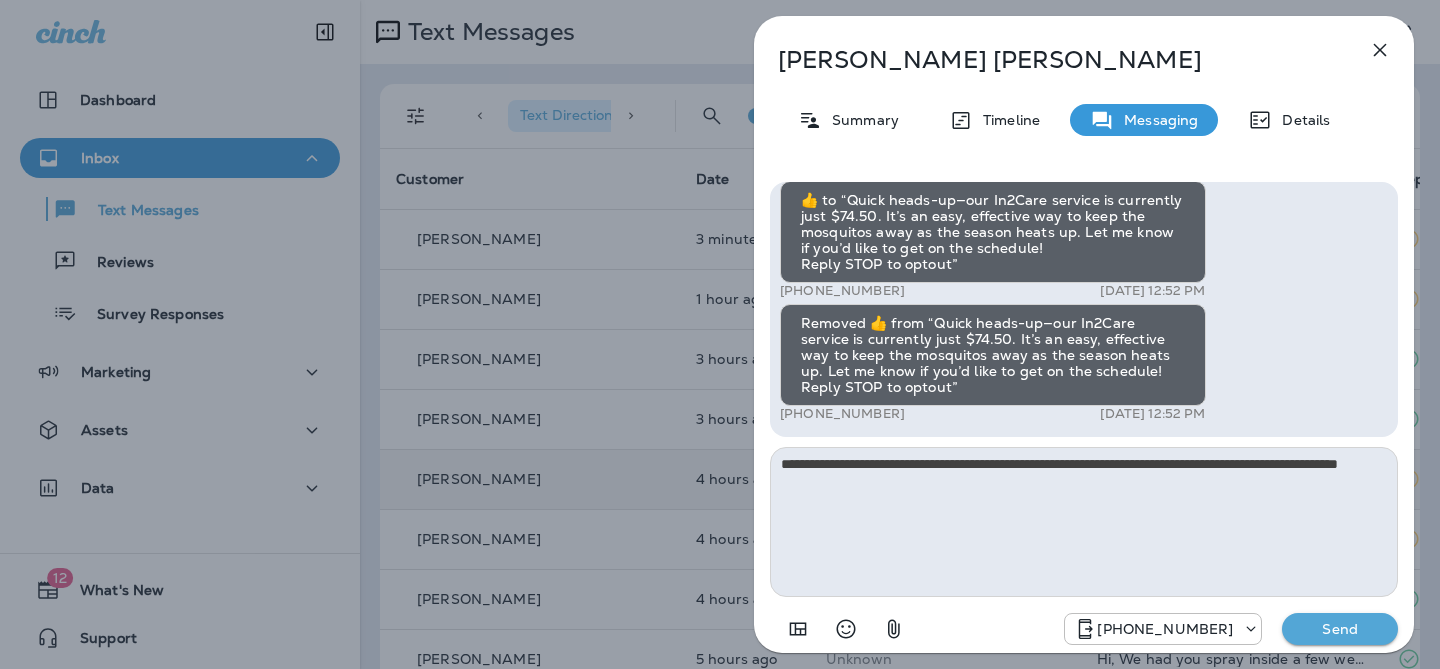 click on "Send" at bounding box center (1340, 629) 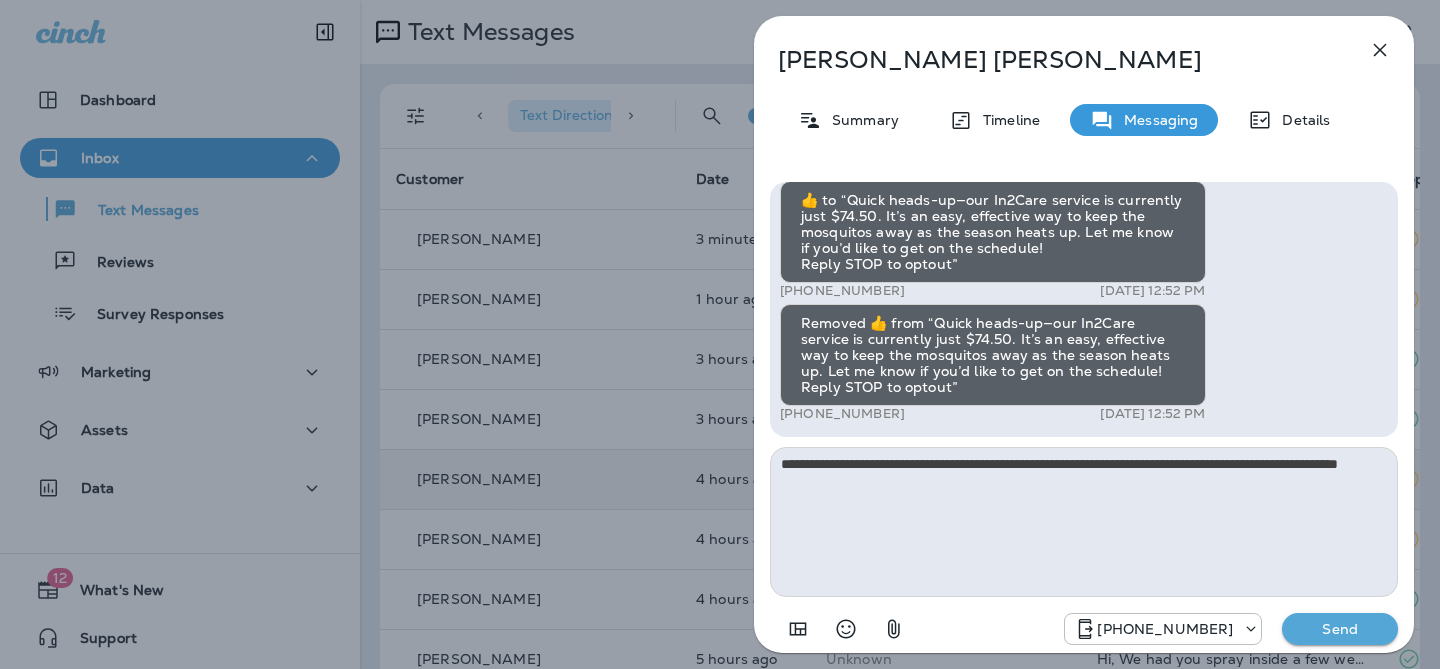 type 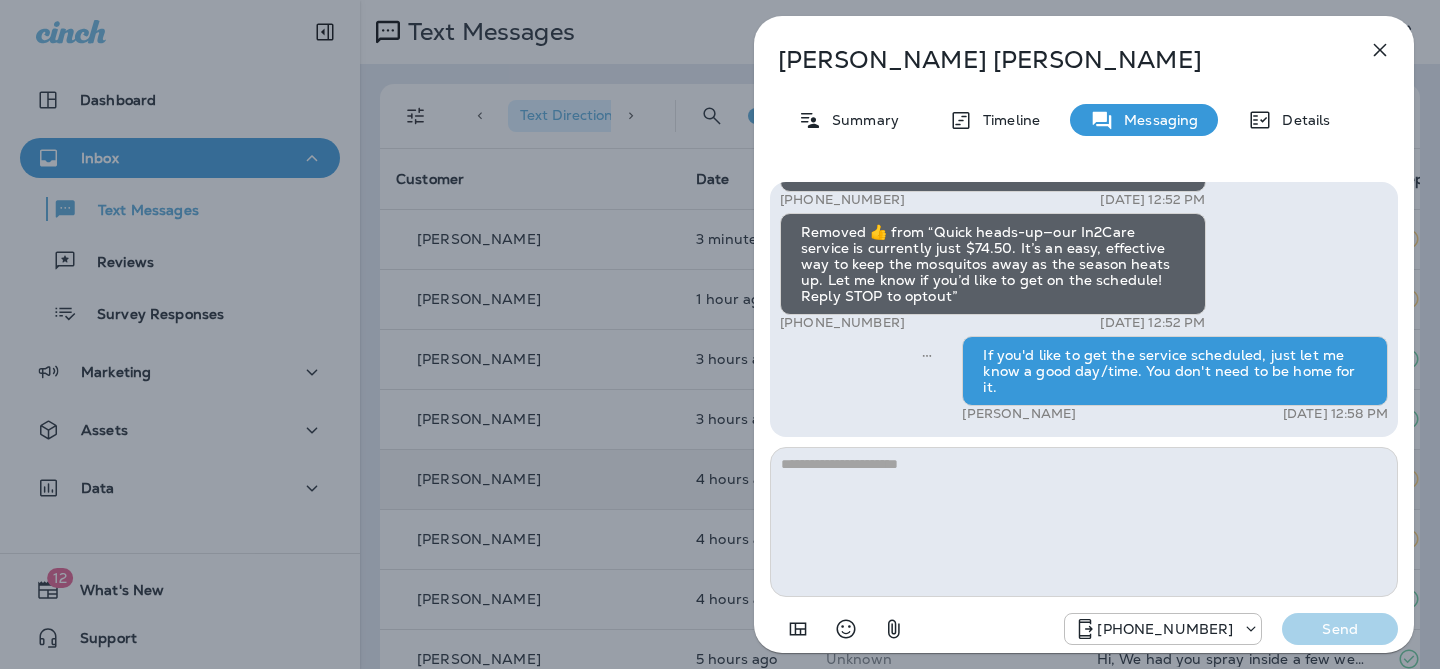 click 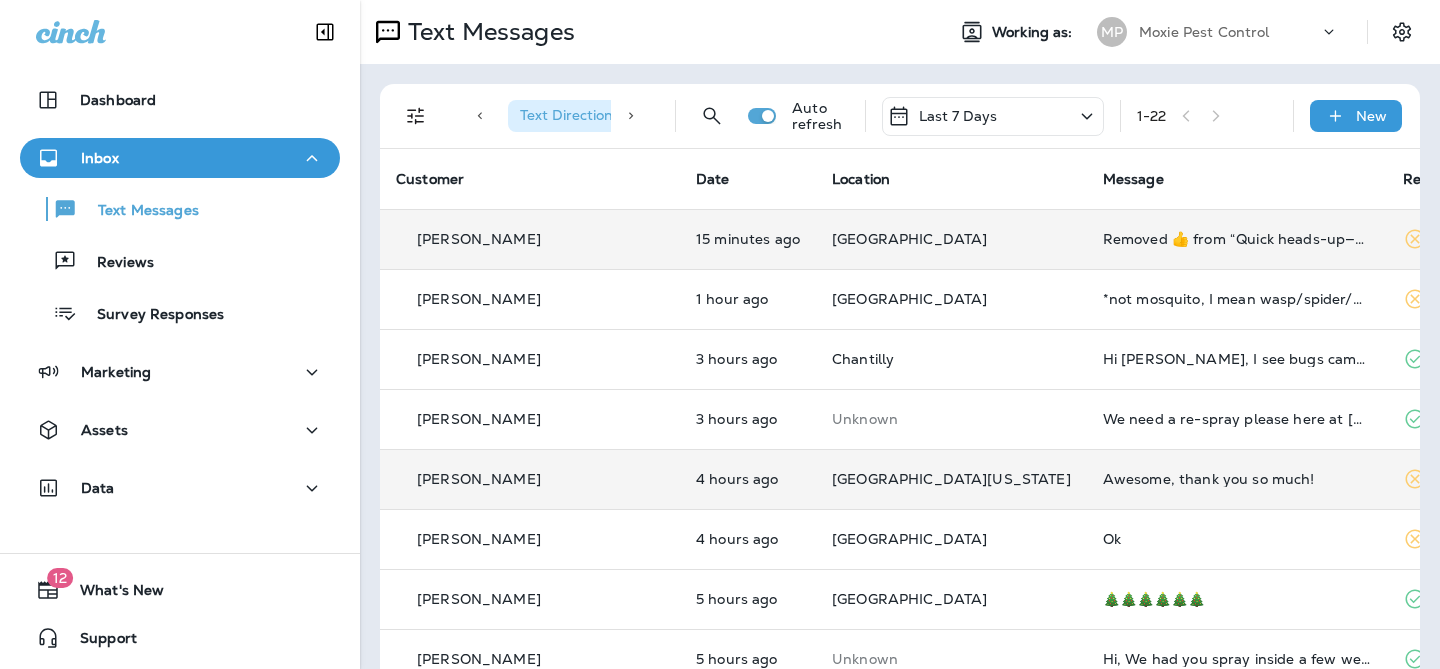 click on "[GEOGRAPHIC_DATA]" at bounding box center [951, 239] 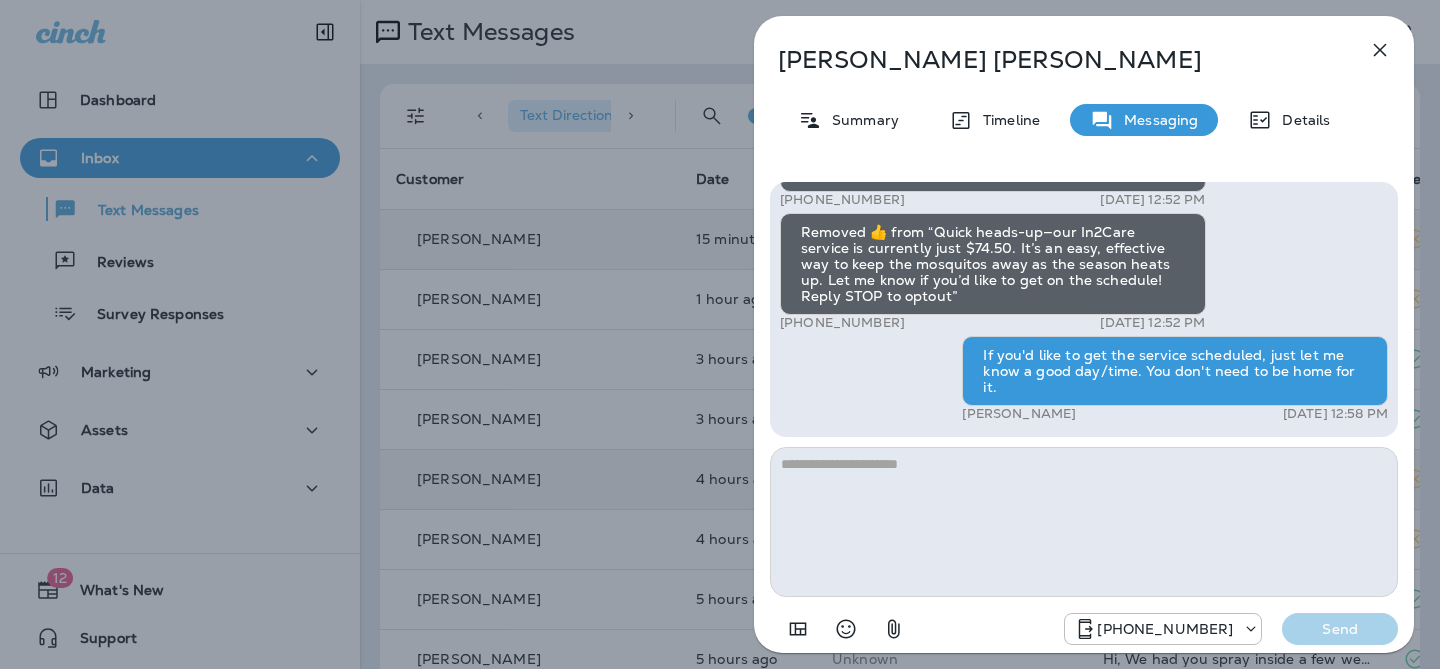 click 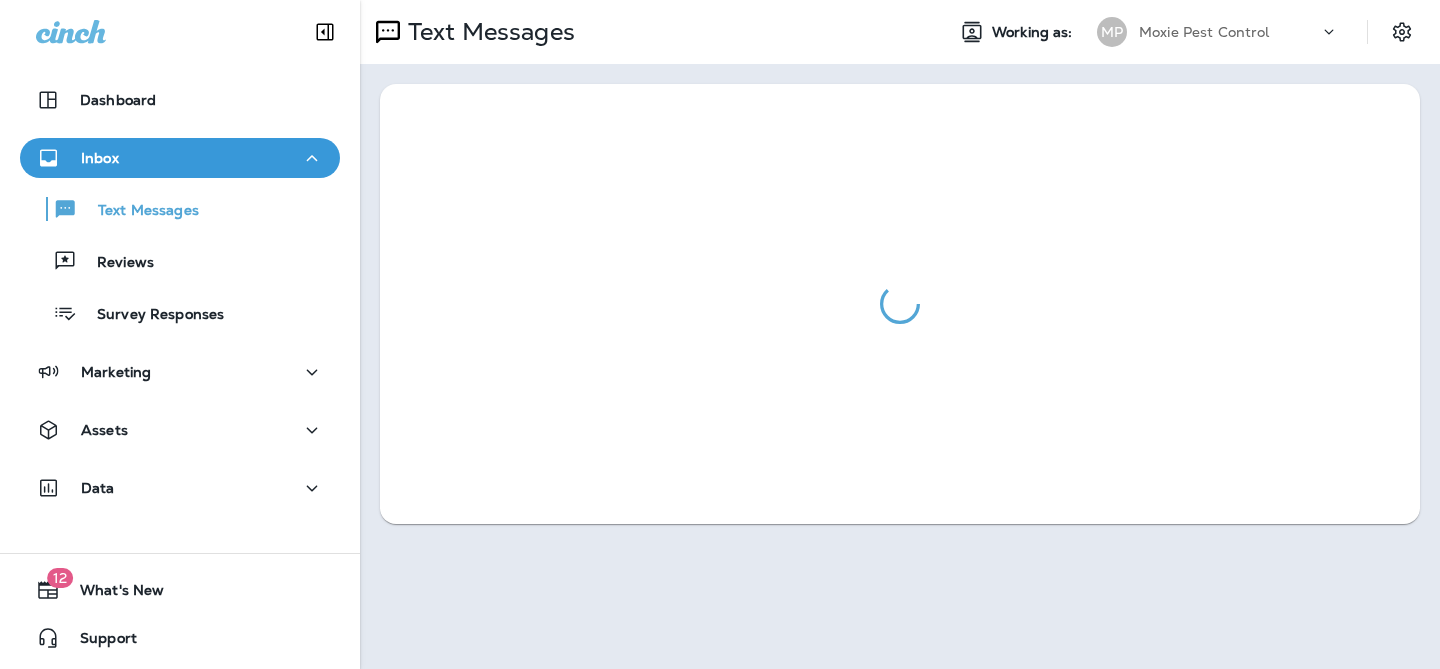 scroll, scrollTop: 0, scrollLeft: 0, axis: both 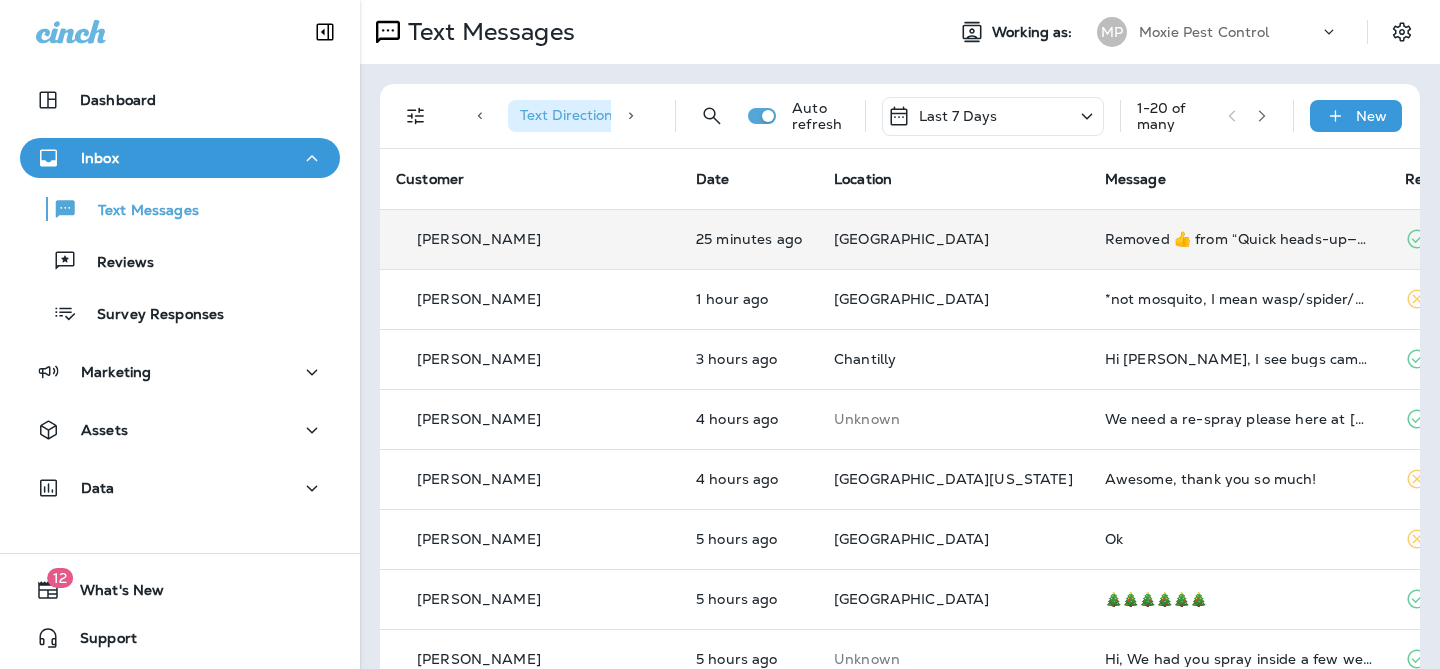 click on "[GEOGRAPHIC_DATA]" at bounding box center [953, 239] 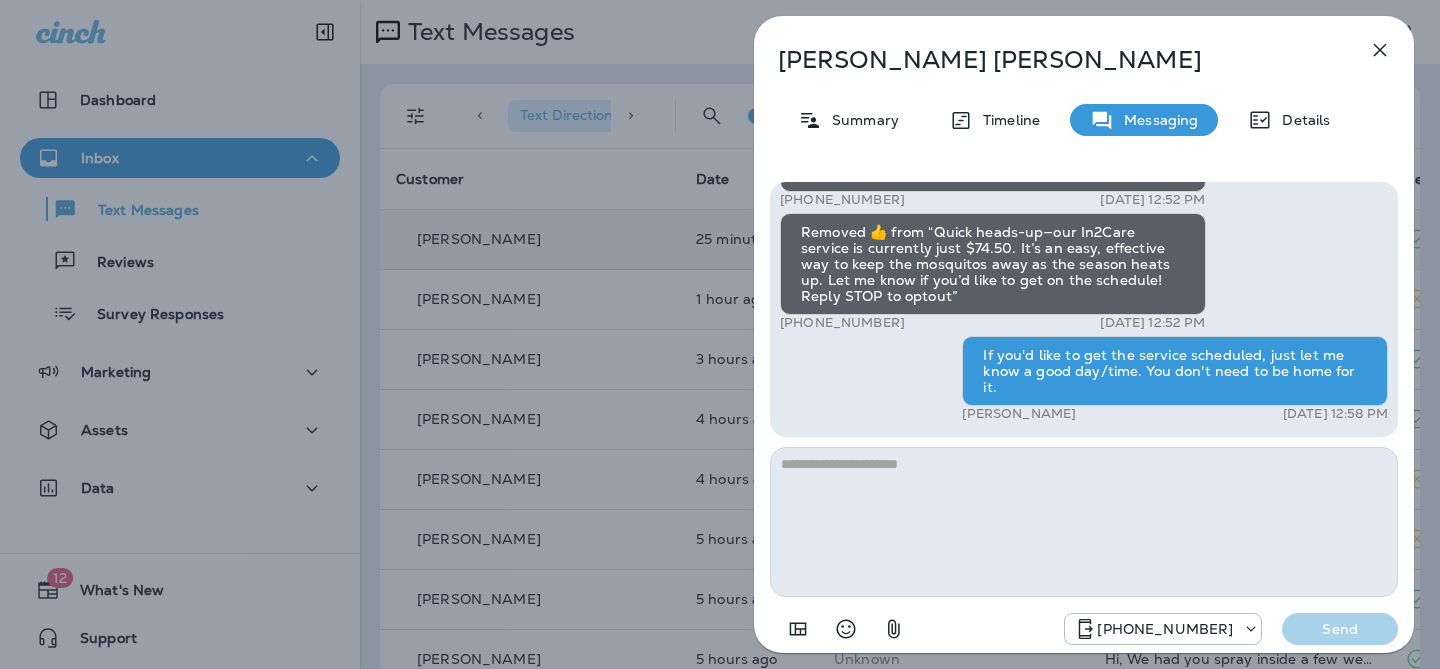click 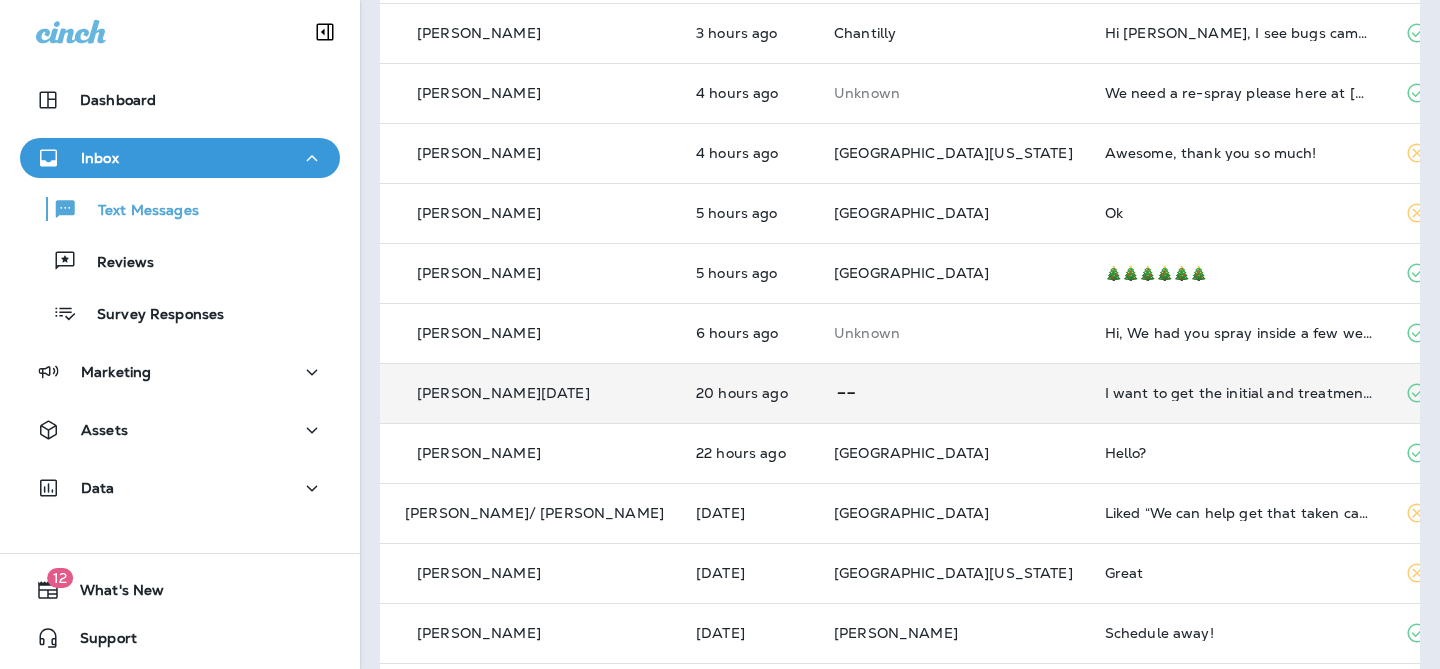 scroll, scrollTop: 327, scrollLeft: 0, axis: vertical 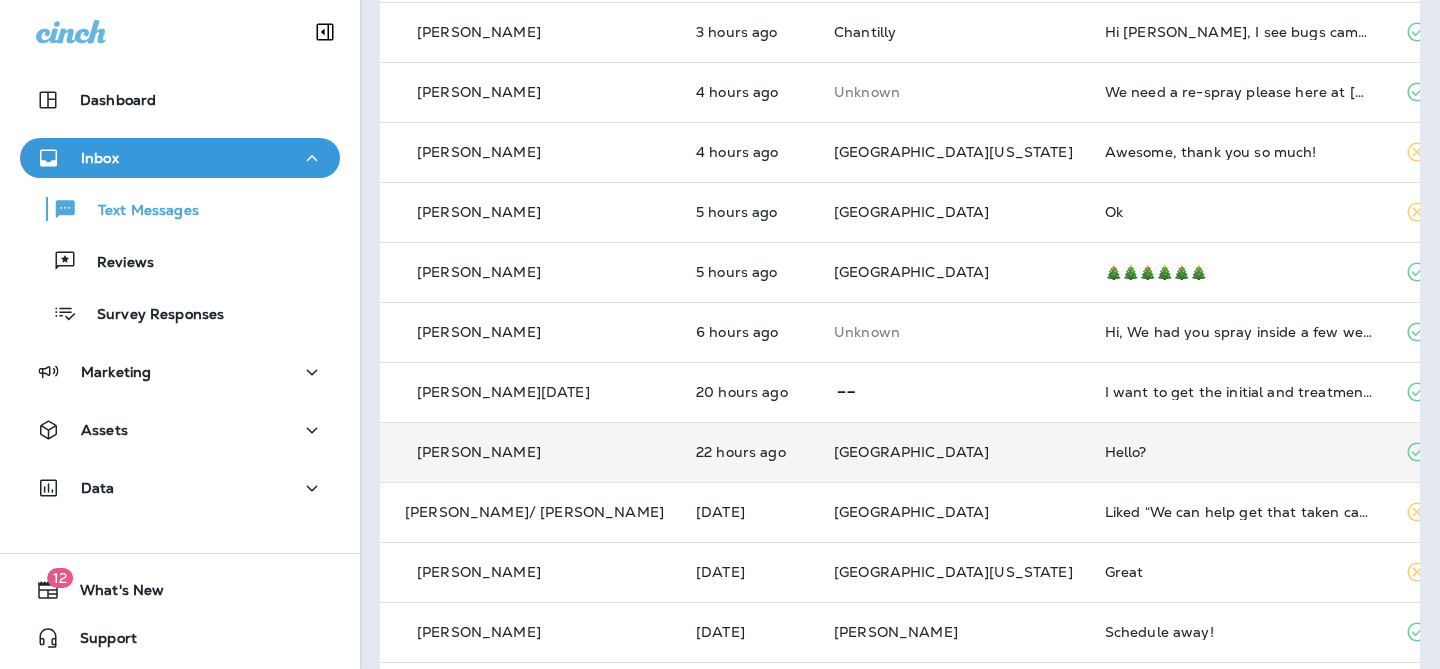 click on "[GEOGRAPHIC_DATA]" at bounding box center [953, 452] 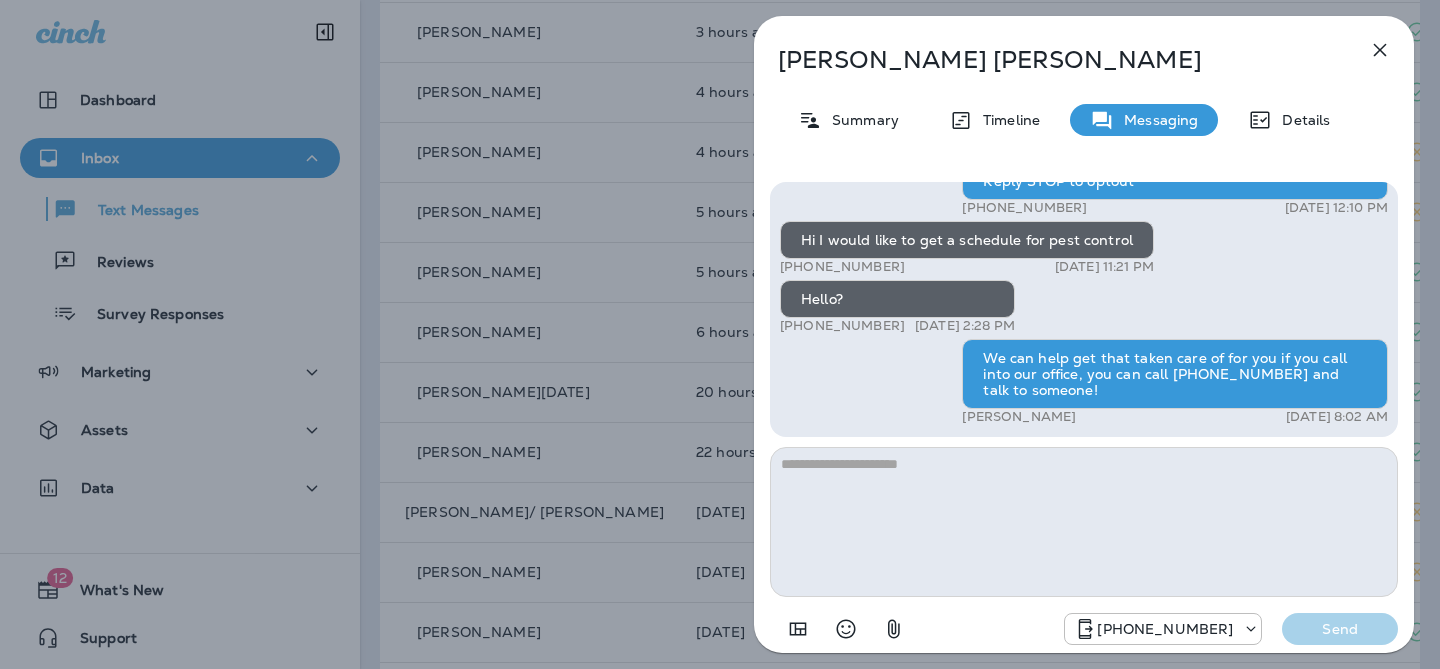 scroll, scrollTop: 1, scrollLeft: 0, axis: vertical 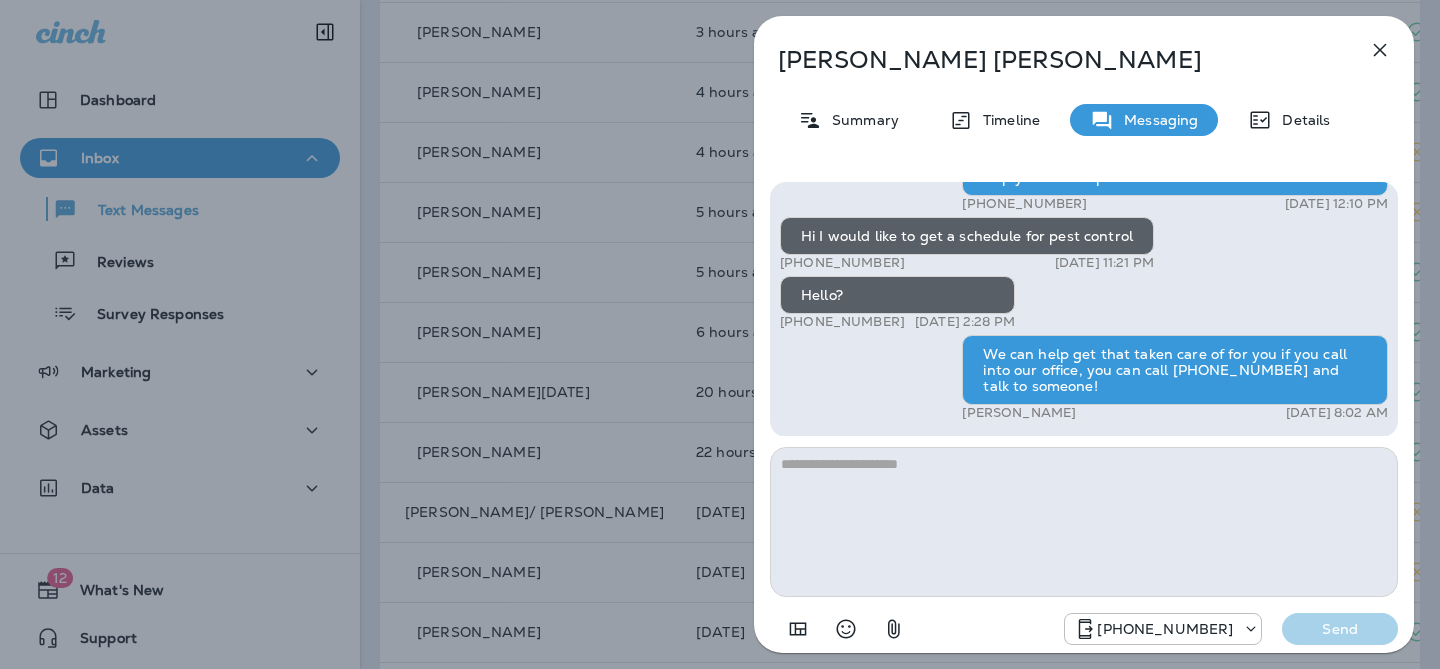 click 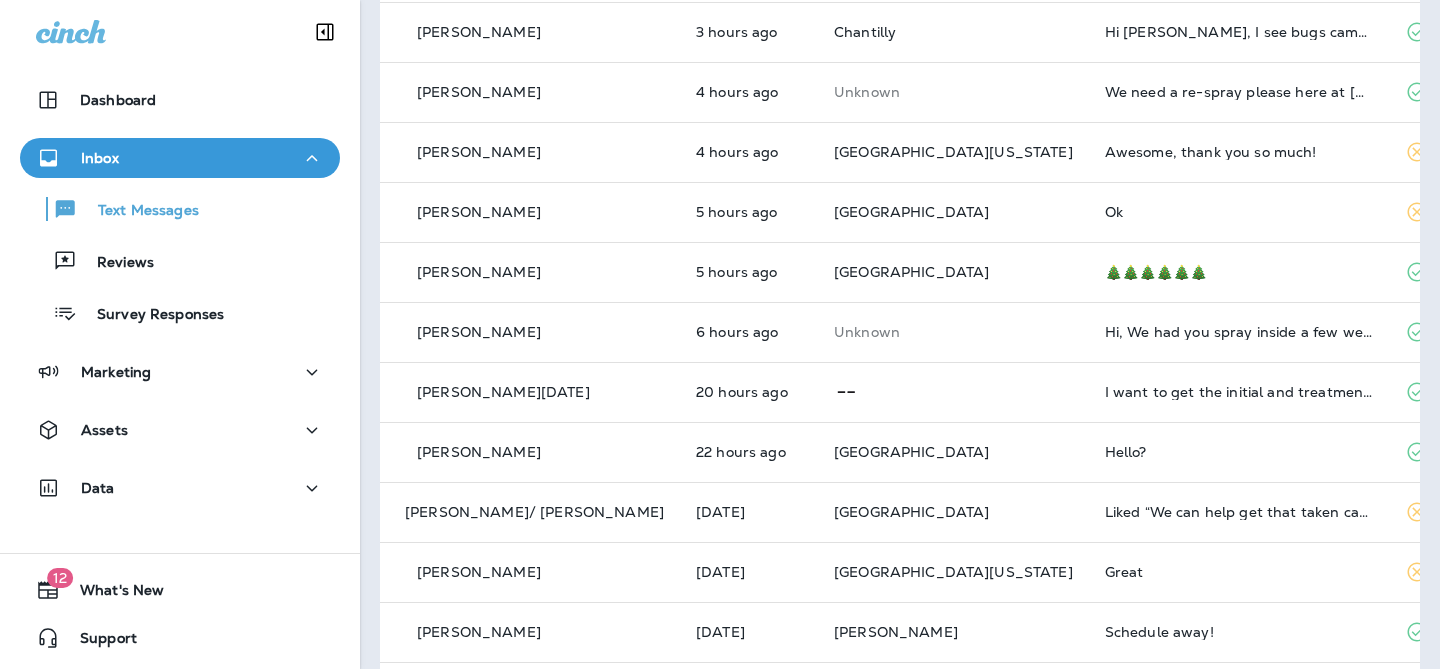 scroll, scrollTop: 348, scrollLeft: 0, axis: vertical 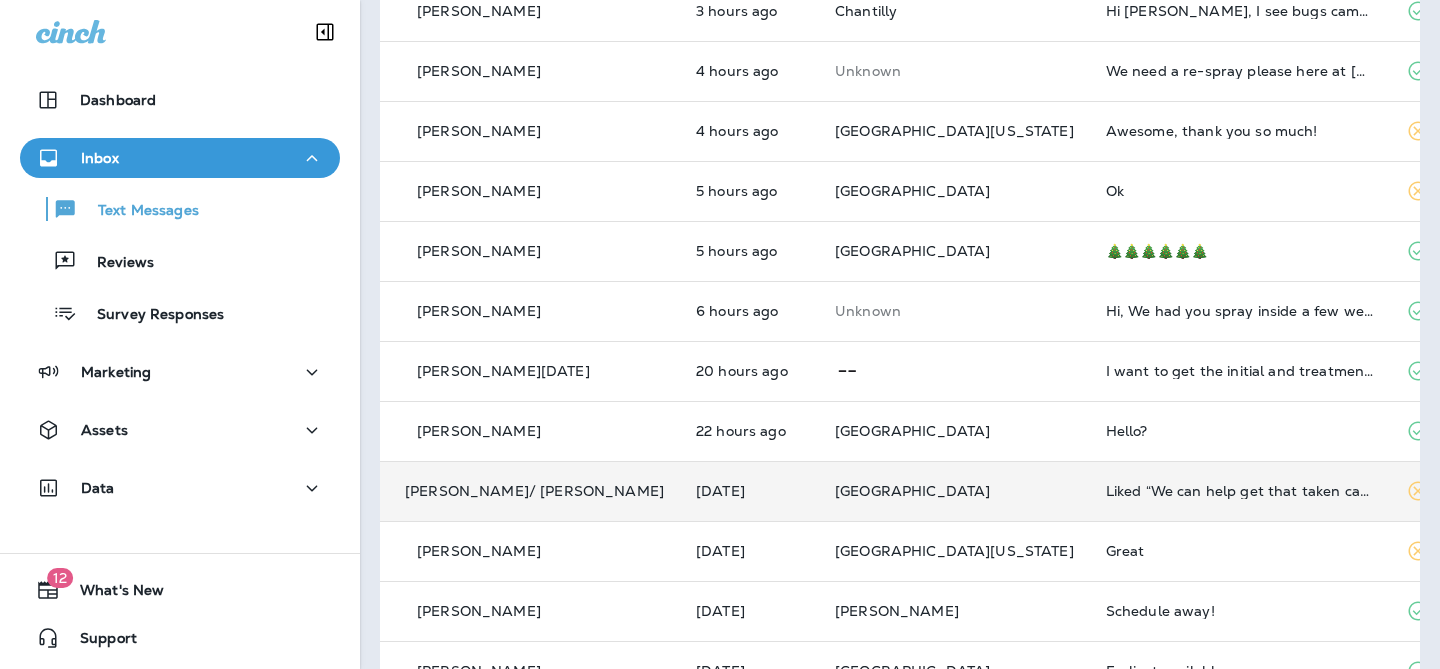 click on "Liked “We can help get that taken care of for you if you call into our office, you can call [PHONE_NUMBER] and talk to someone!”" at bounding box center [1240, 491] 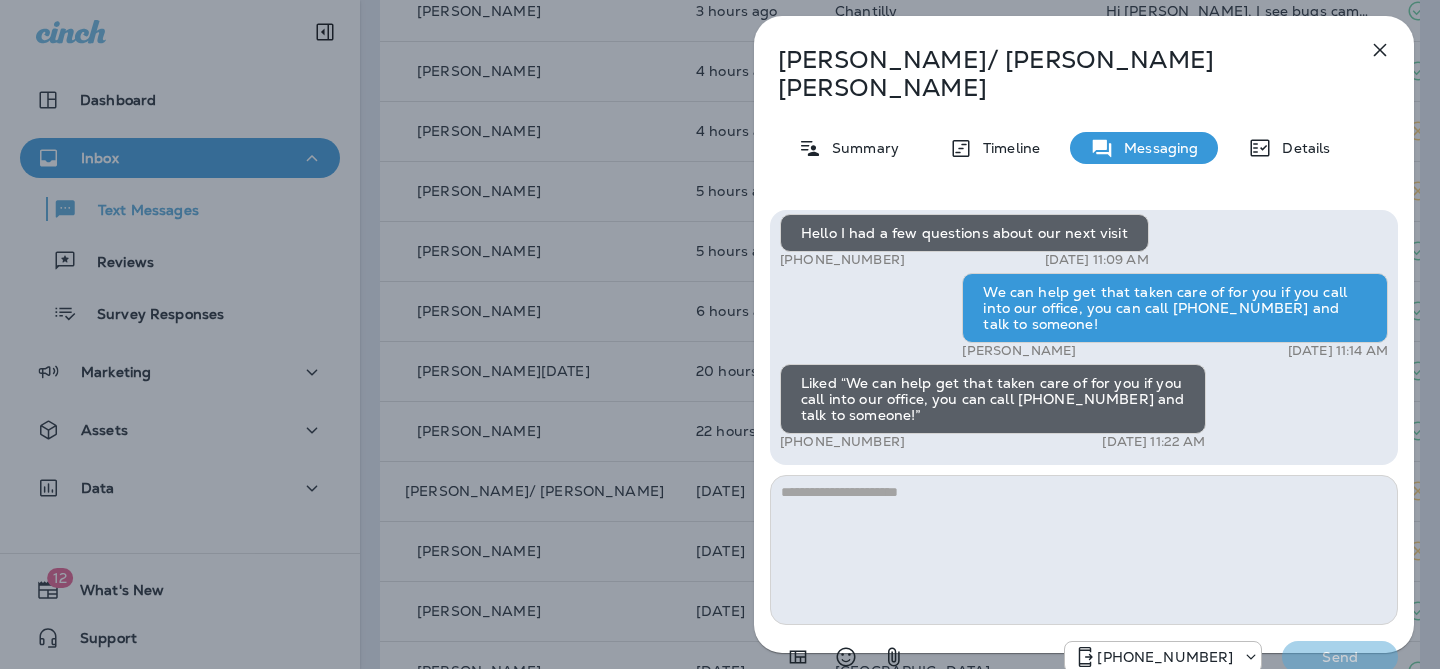 click 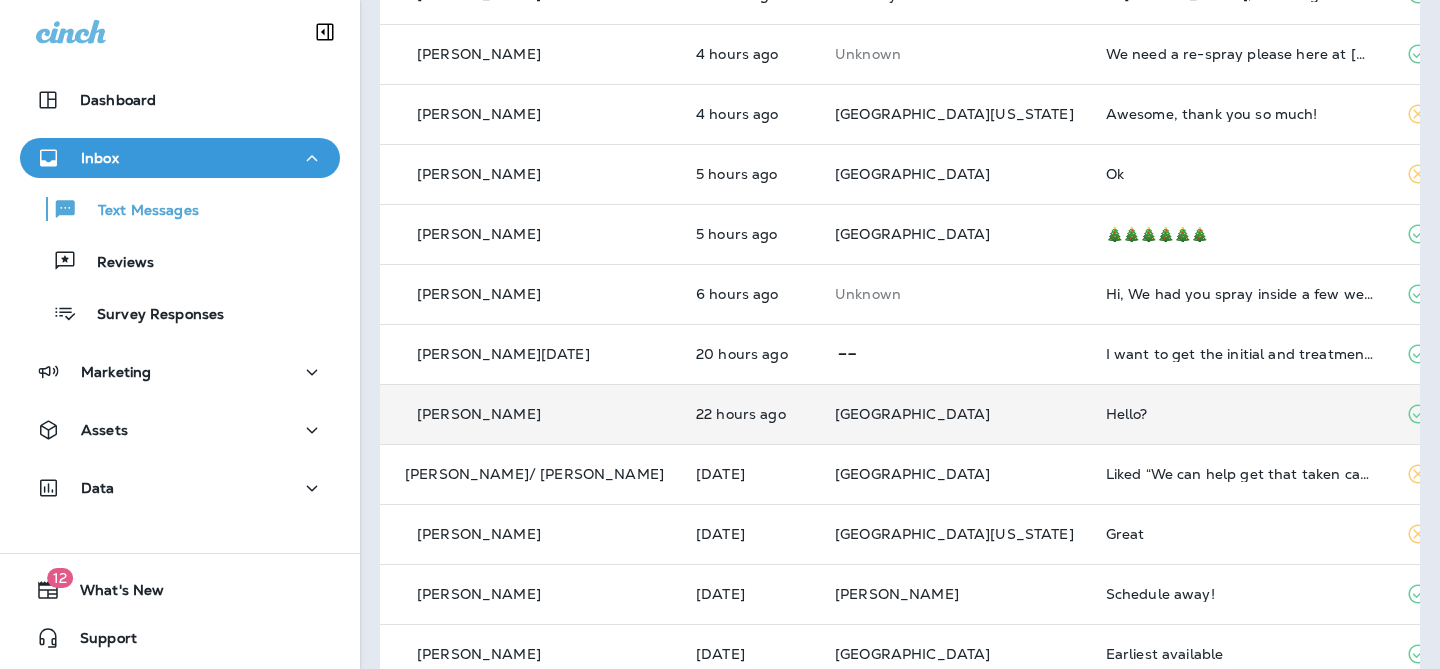 scroll, scrollTop: 379, scrollLeft: 0, axis: vertical 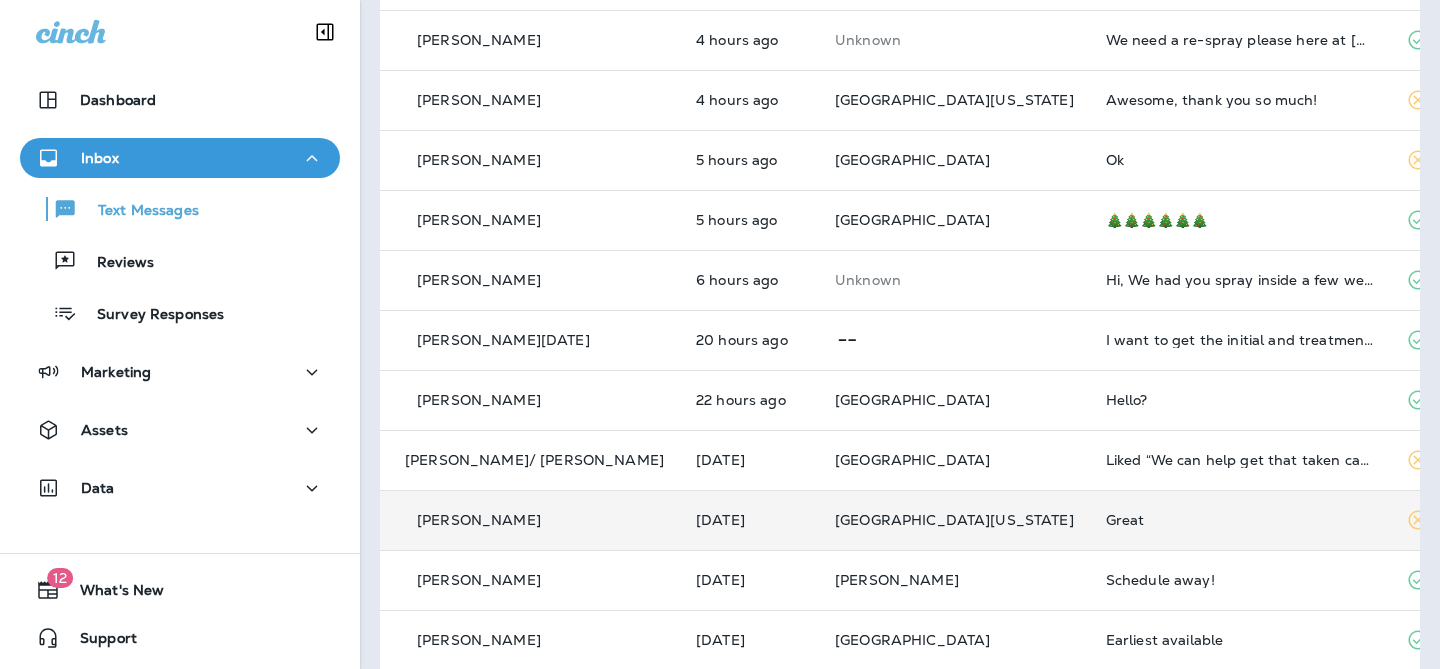 click on "Great" at bounding box center [1240, 520] 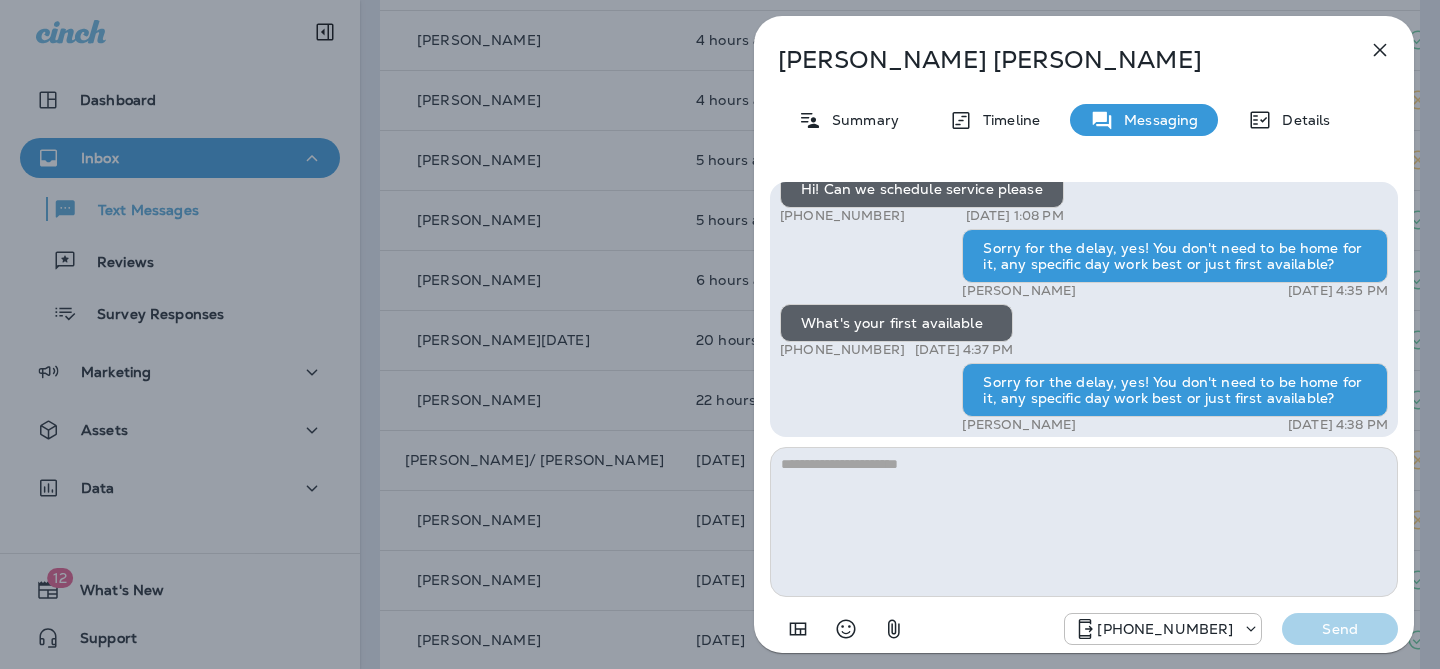 scroll, scrollTop: -457, scrollLeft: 0, axis: vertical 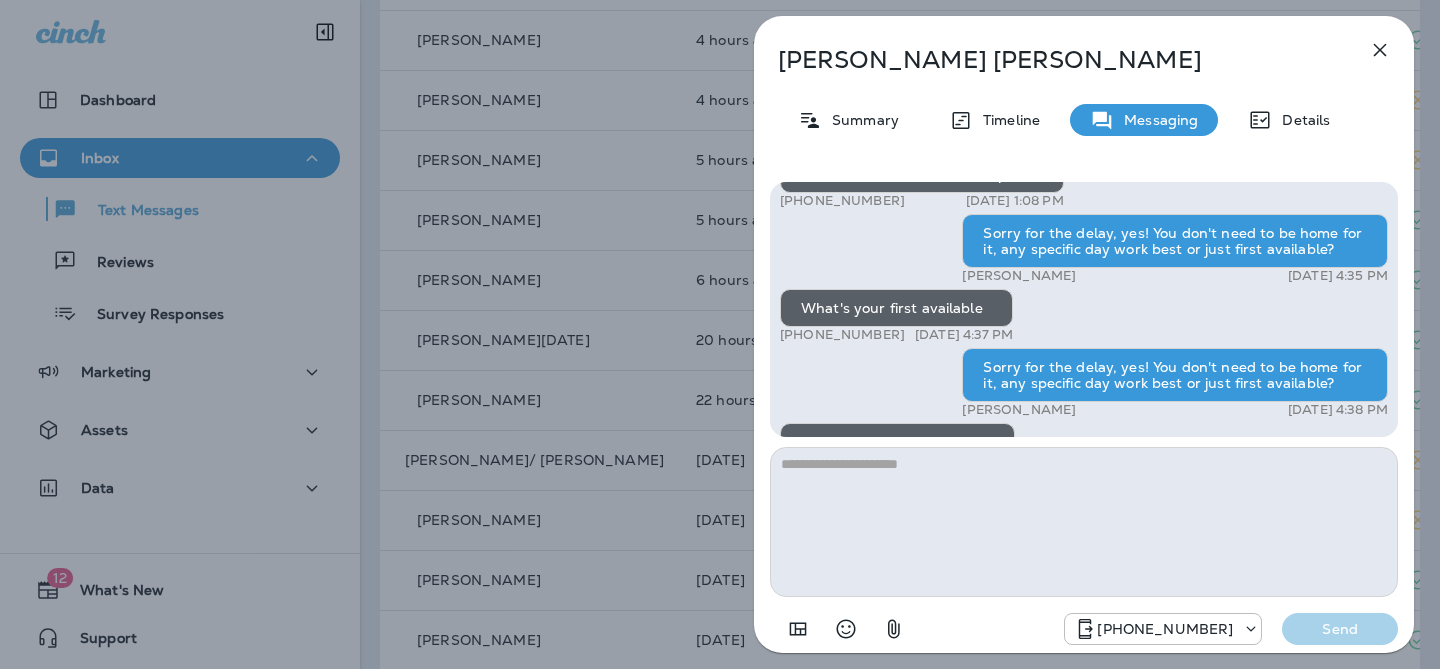 click 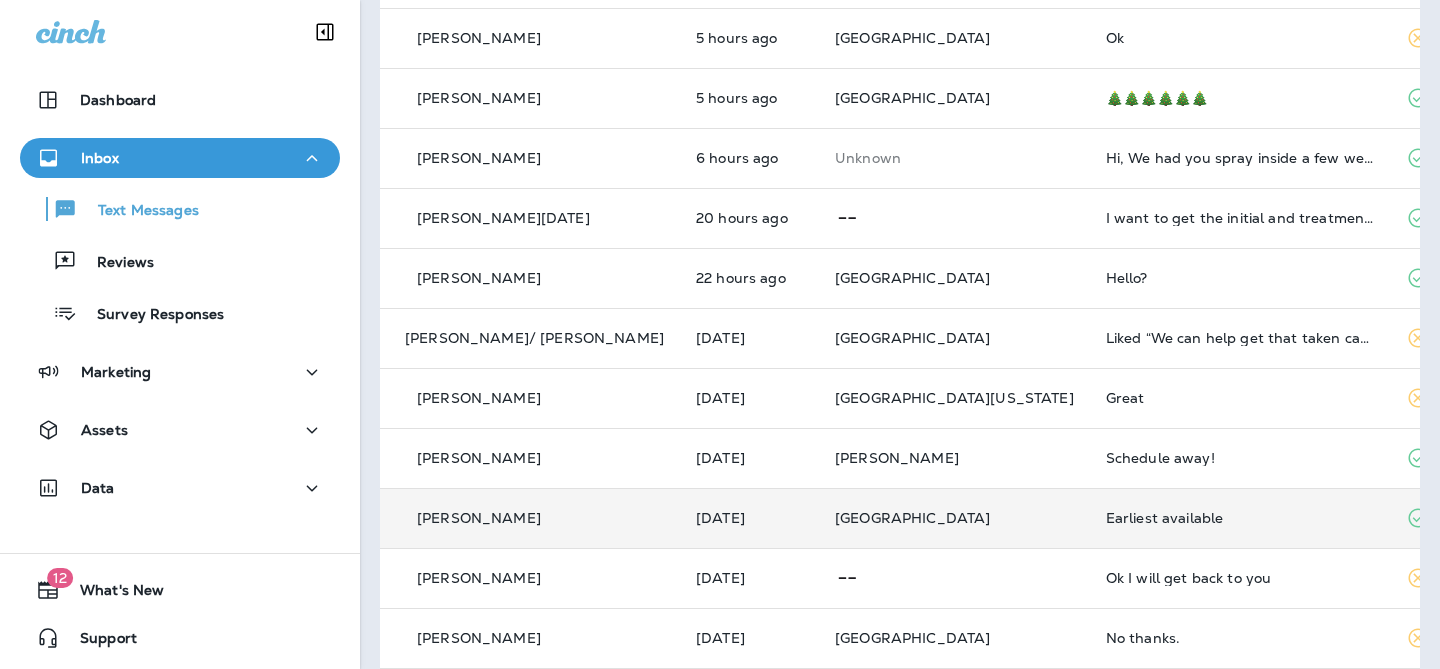 scroll, scrollTop: 502, scrollLeft: 0, axis: vertical 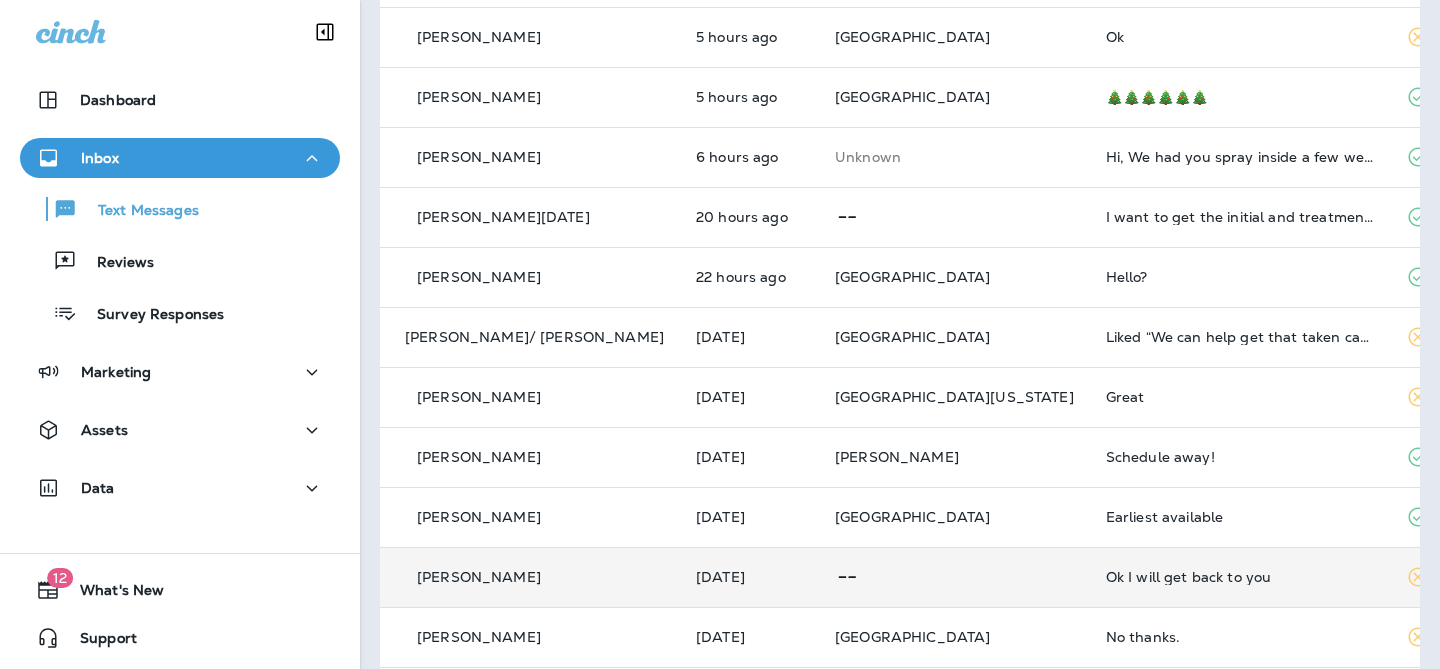click at bounding box center [954, 577] 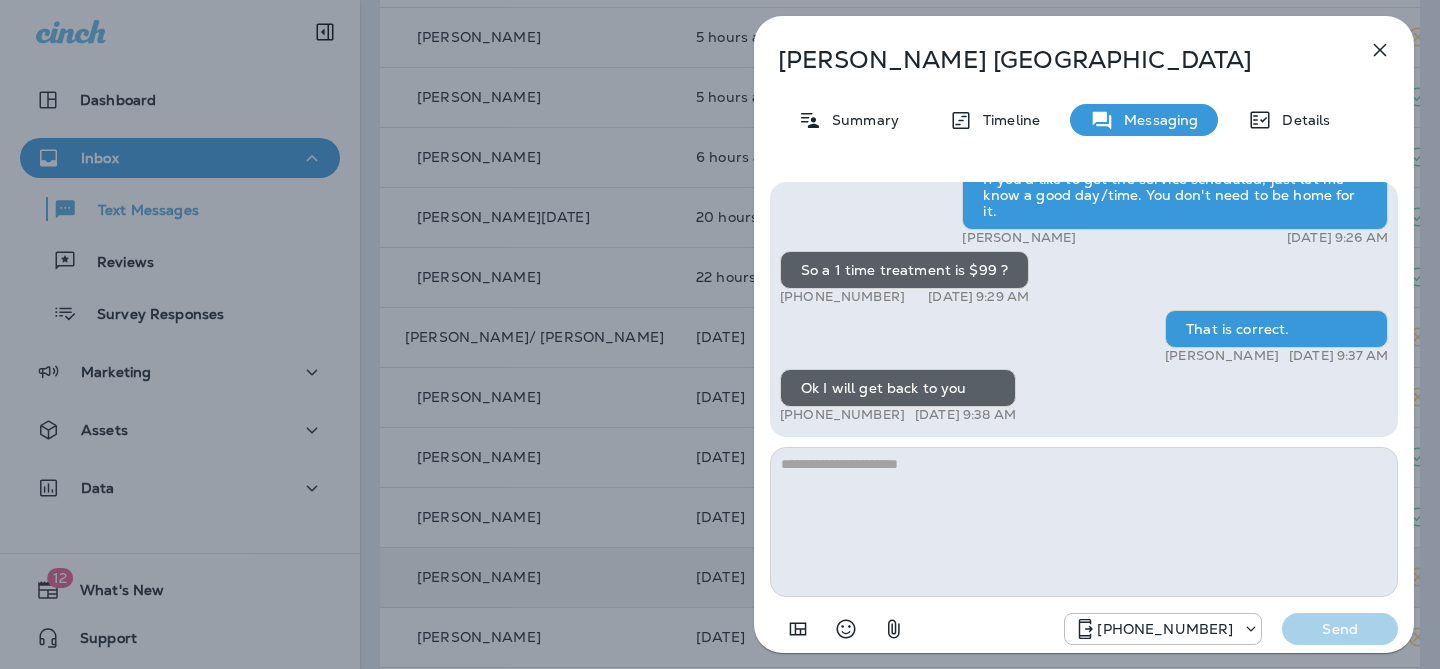 scroll, scrollTop: 1, scrollLeft: 0, axis: vertical 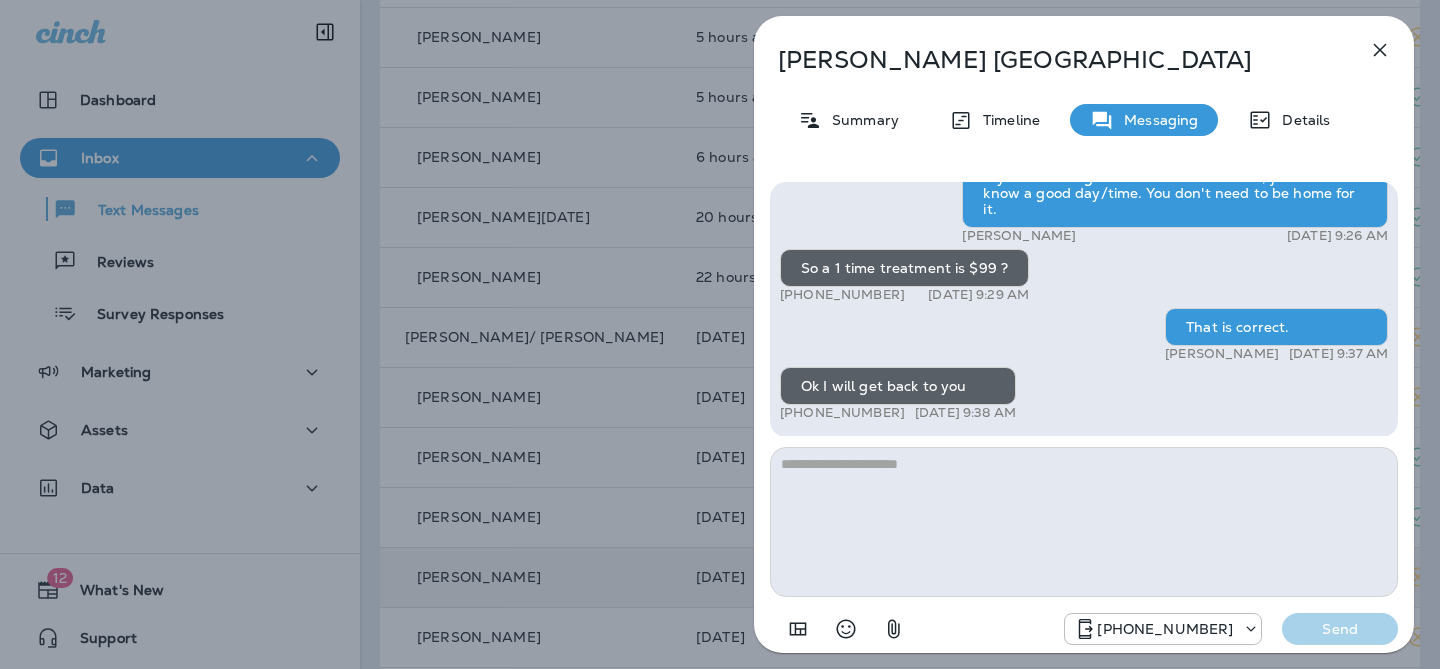 click 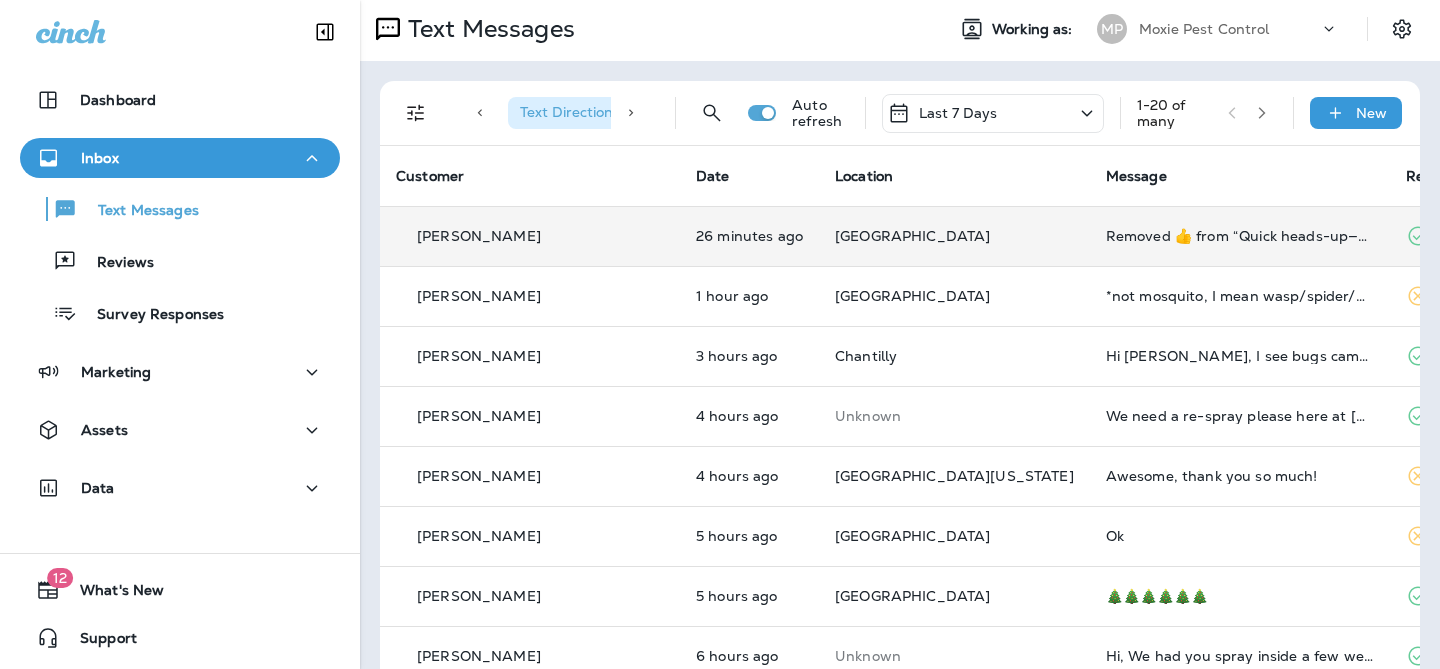 scroll, scrollTop: 0, scrollLeft: 0, axis: both 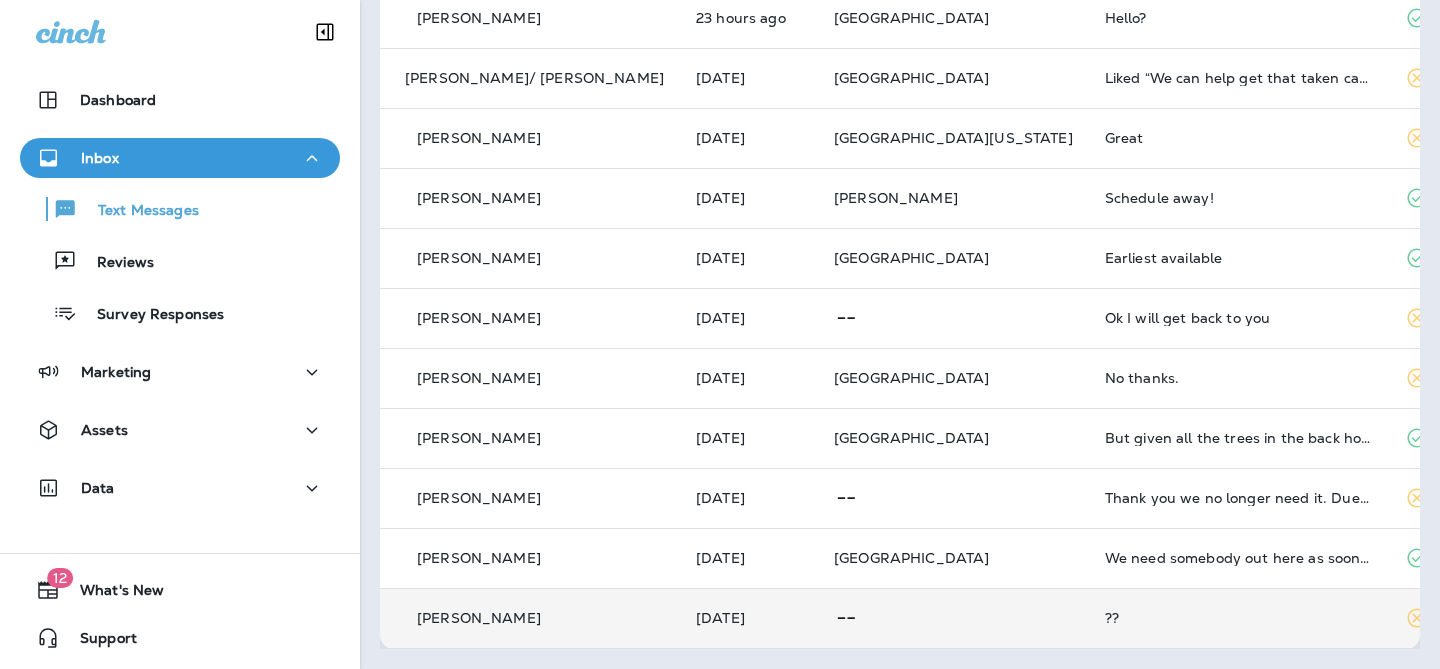 click on "??" at bounding box center [1239, 618] 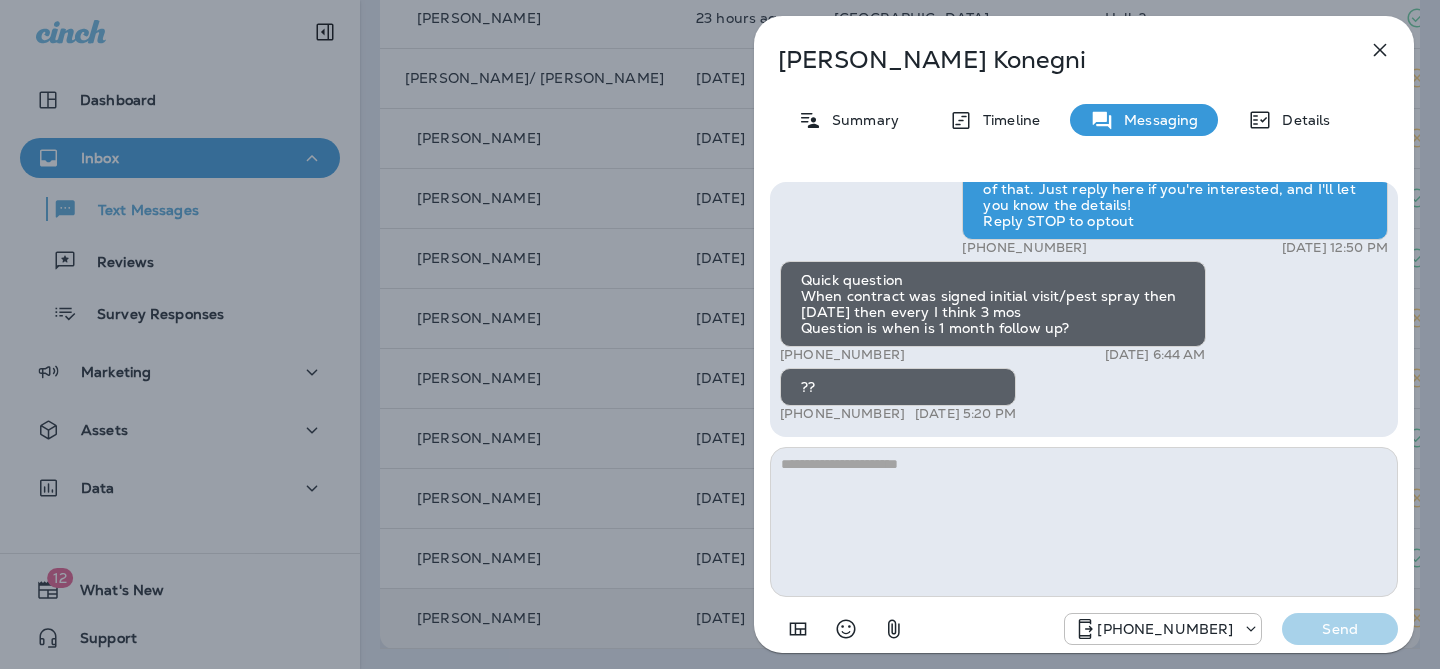 click 